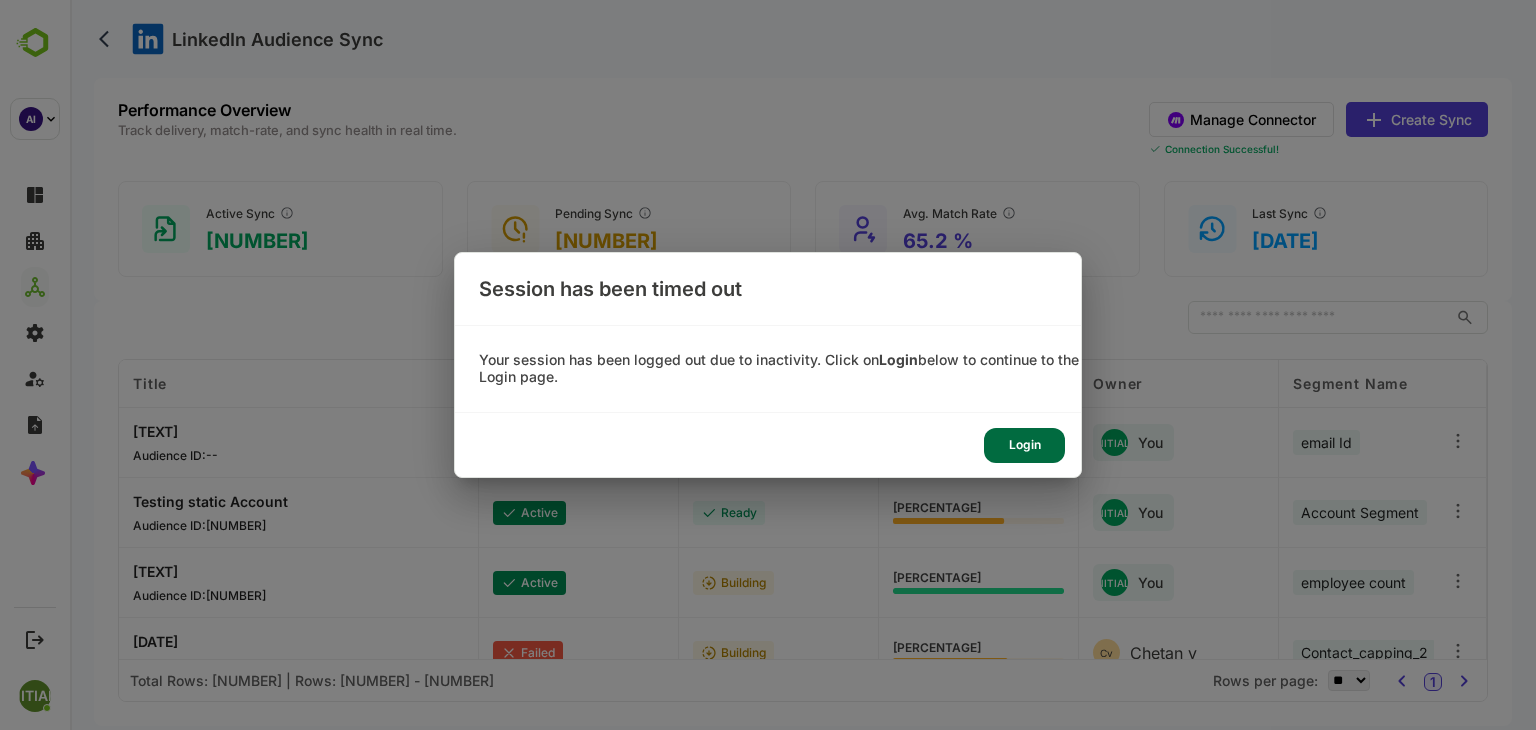 scroll, scrollTop: 0, scrollLeft: 0, axis: both 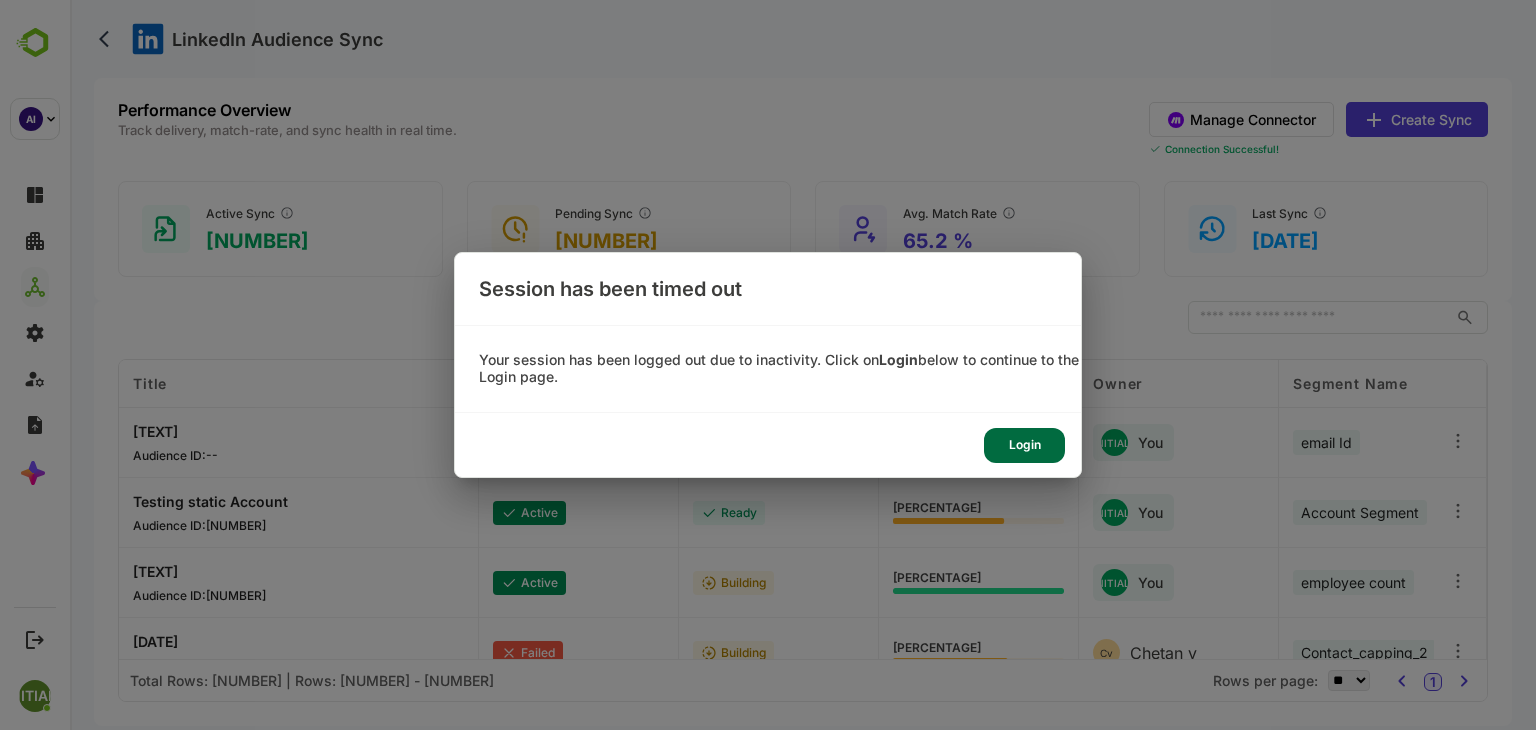 click on "Login" at bounding box center (1024, 445) 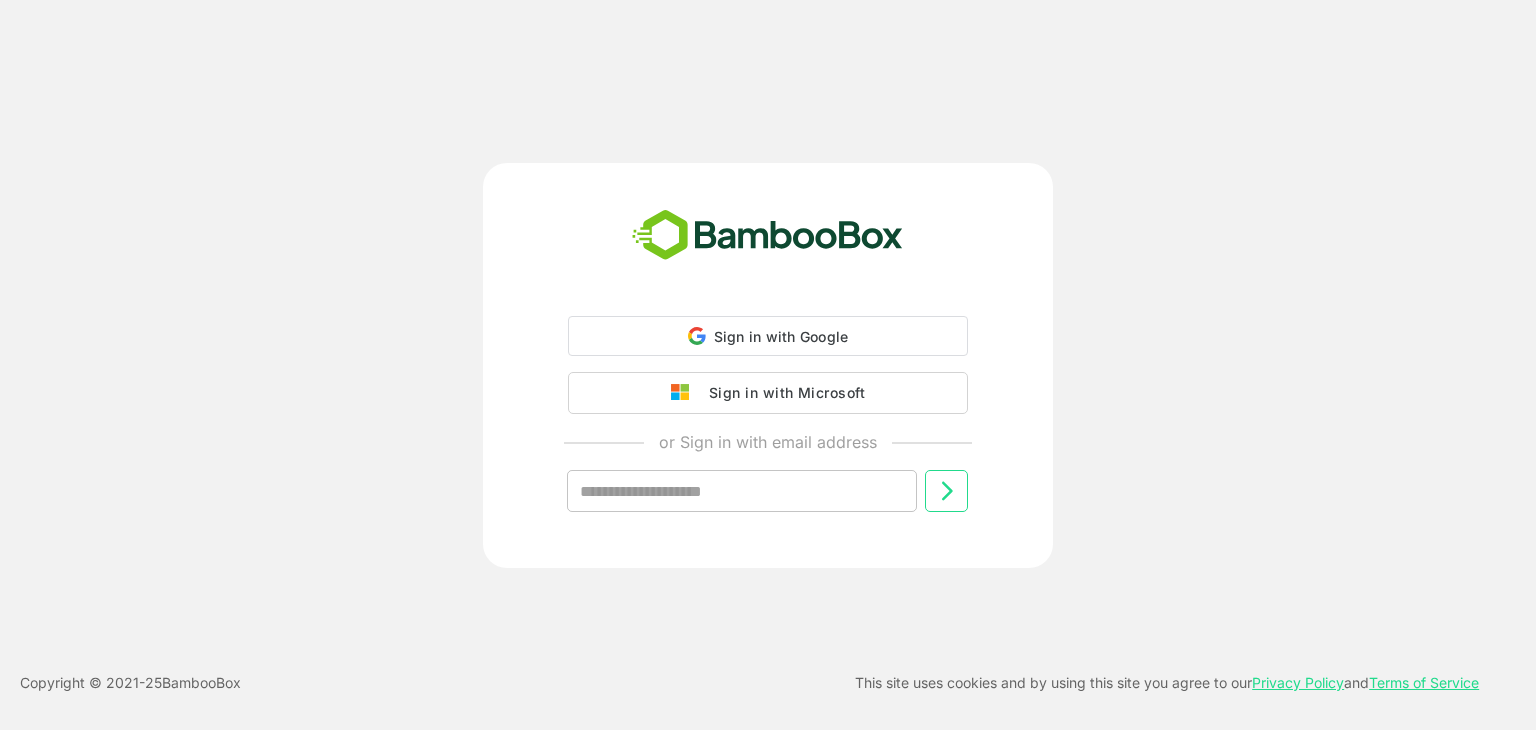 click on "Sign in with Google Sign in with Google. Opens in new tab Sign in with Microsoft  or Sign in with email address ​" at bounding box center [768, 430] 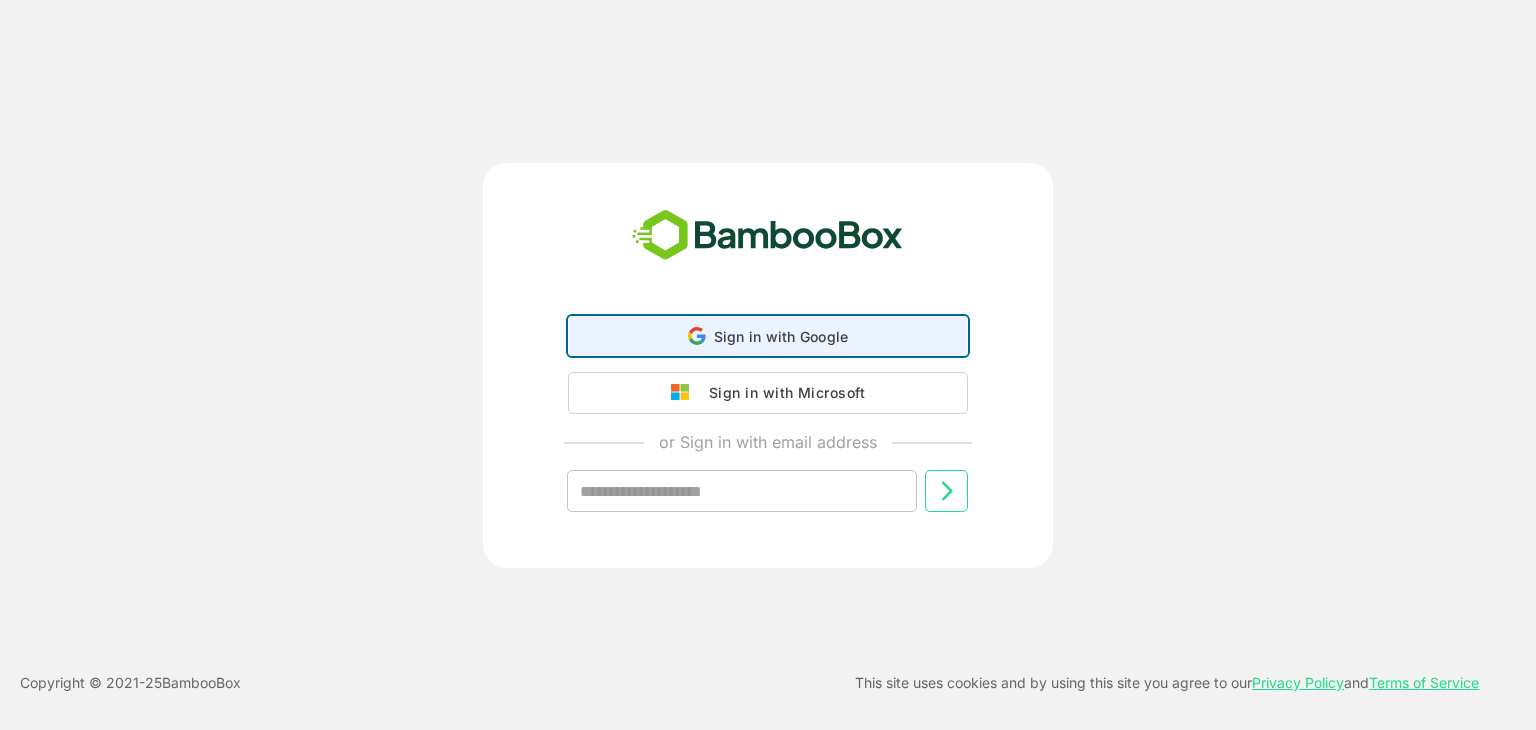 click on "Sign in with Google Sign in with Google. Opens in new tab" at bounding box center (768, 336) 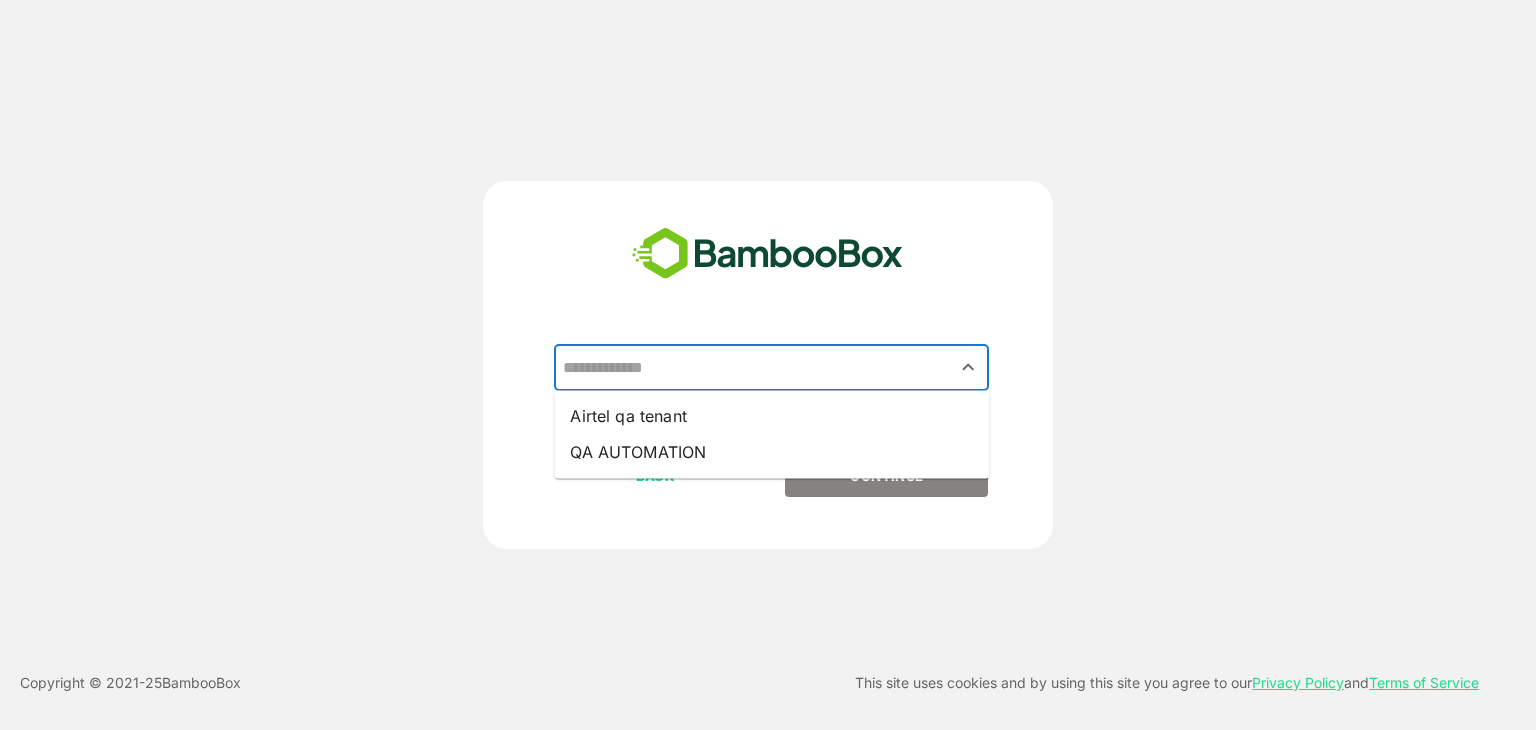 click at bounding box center [771, 368] 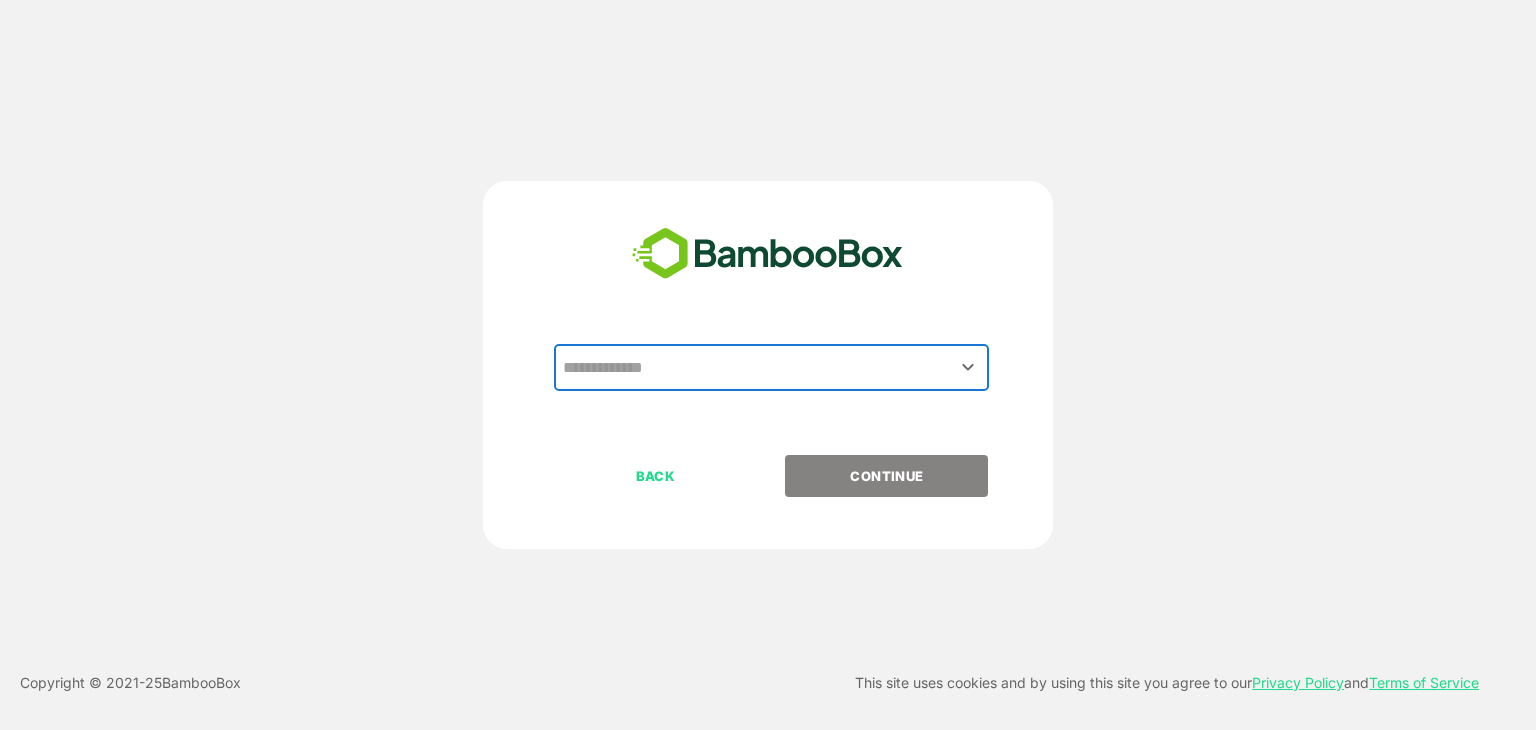 click at bounding box center (771, 368) 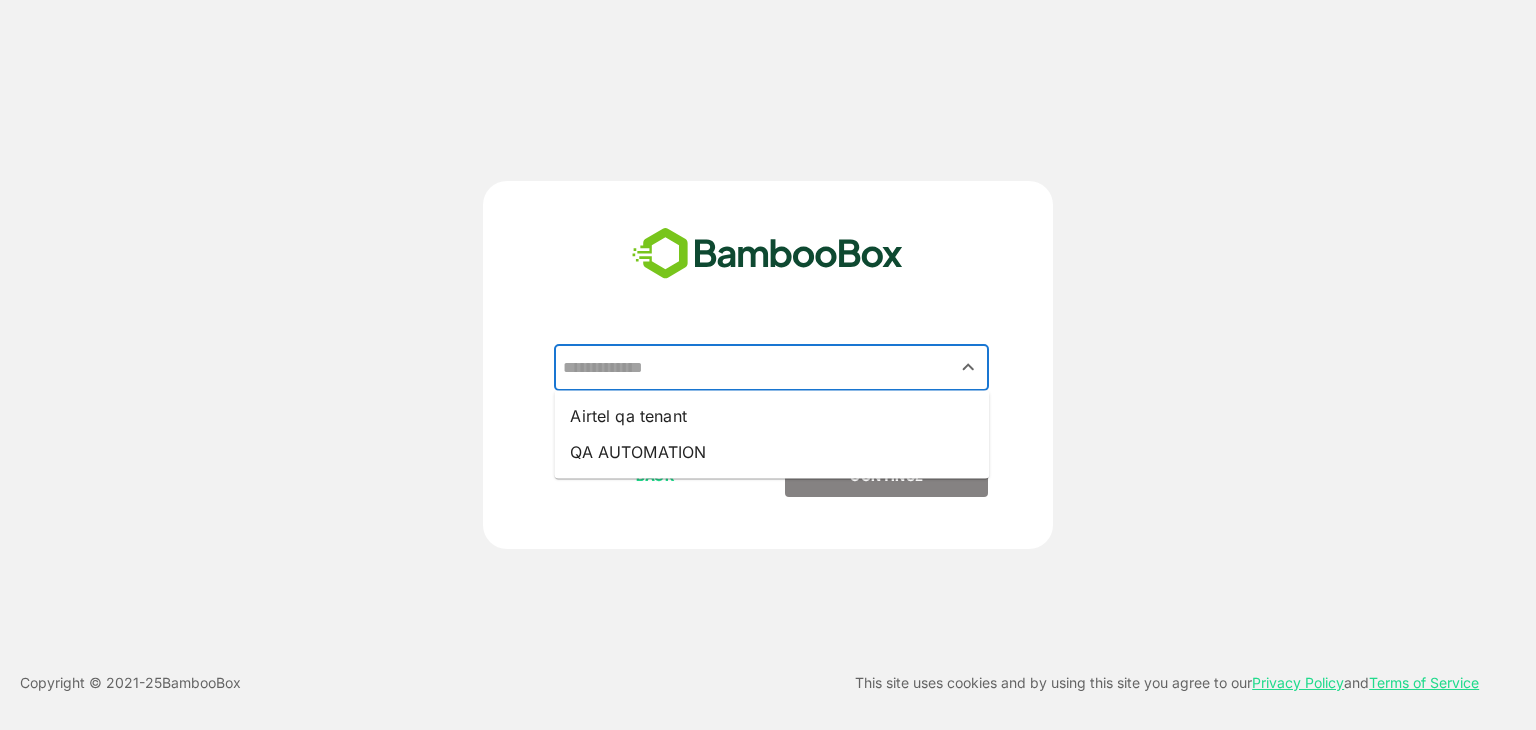 click at bounding box center [771, 368] 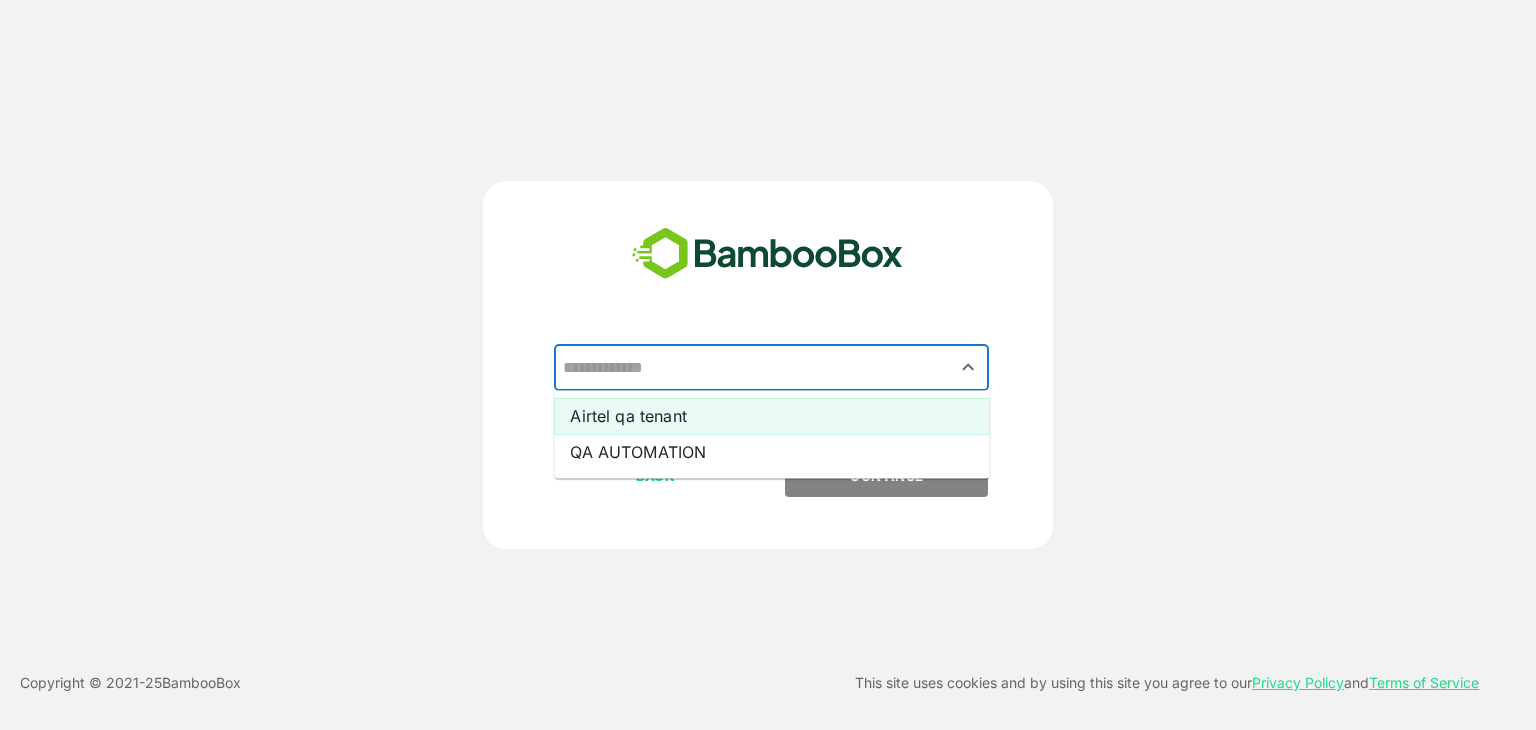 click on "Airtel qa tenant" at bounding box center [771, 416] 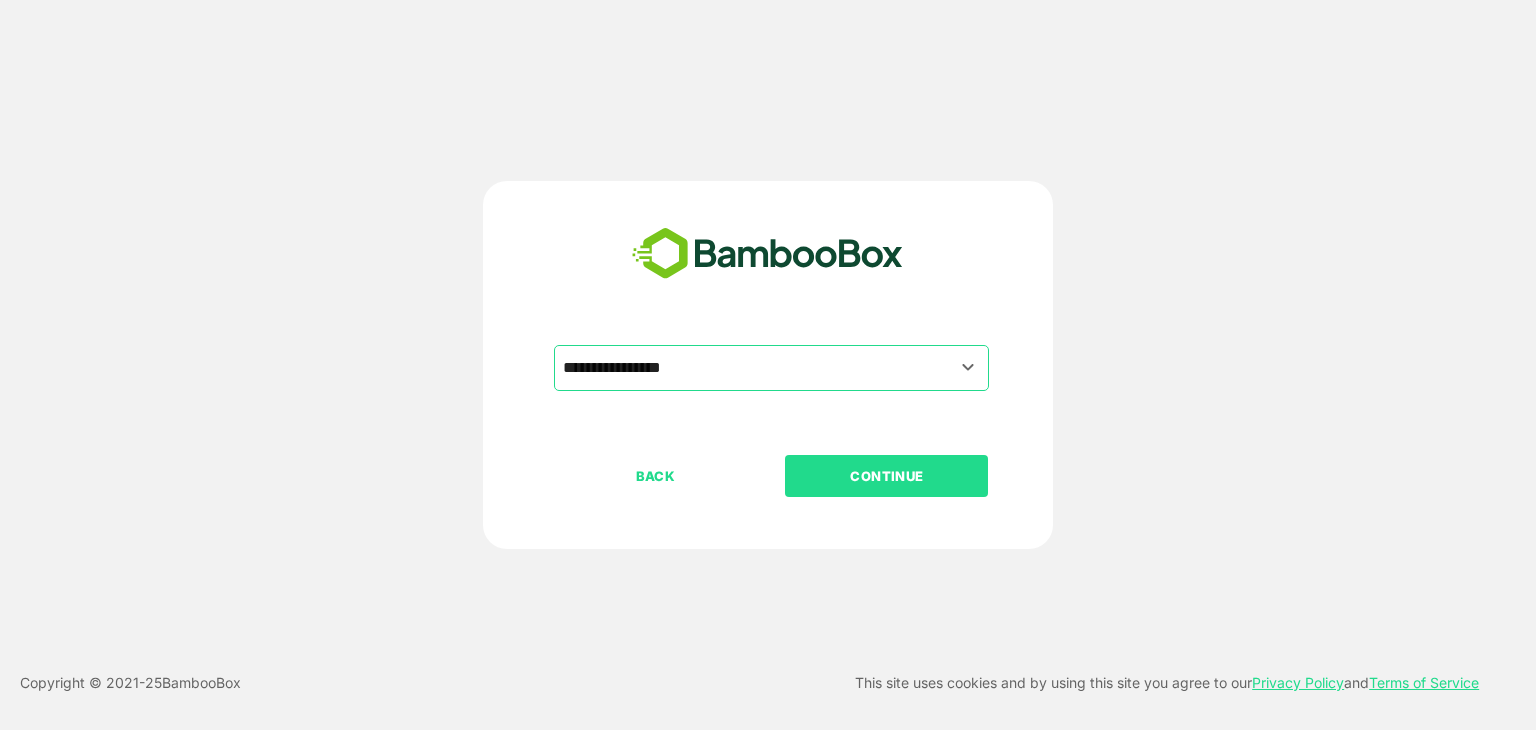 click on "CONTINUE" at bounding box center [887, 476] 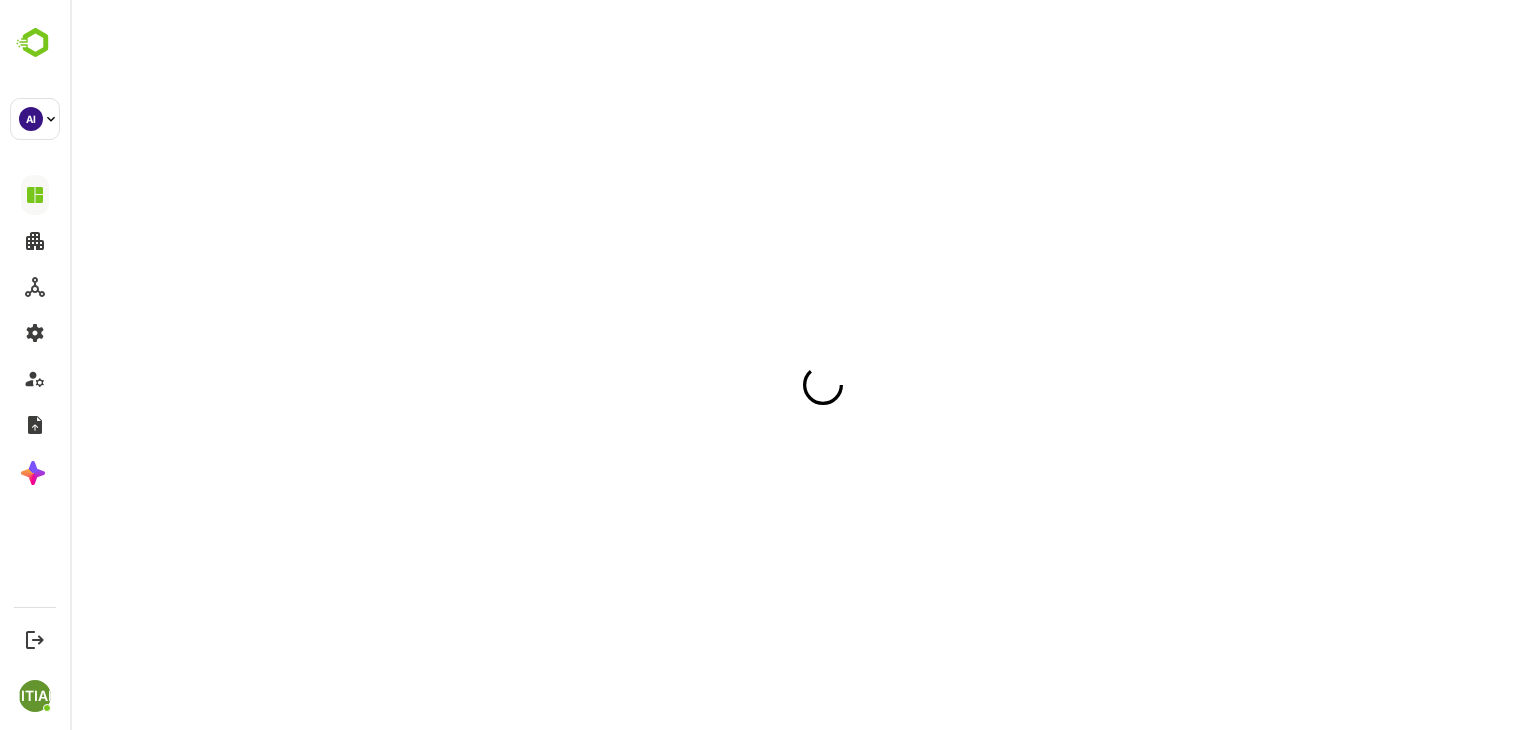 scroll, scrollTop: 0, scrollLeft: 0, axis: both 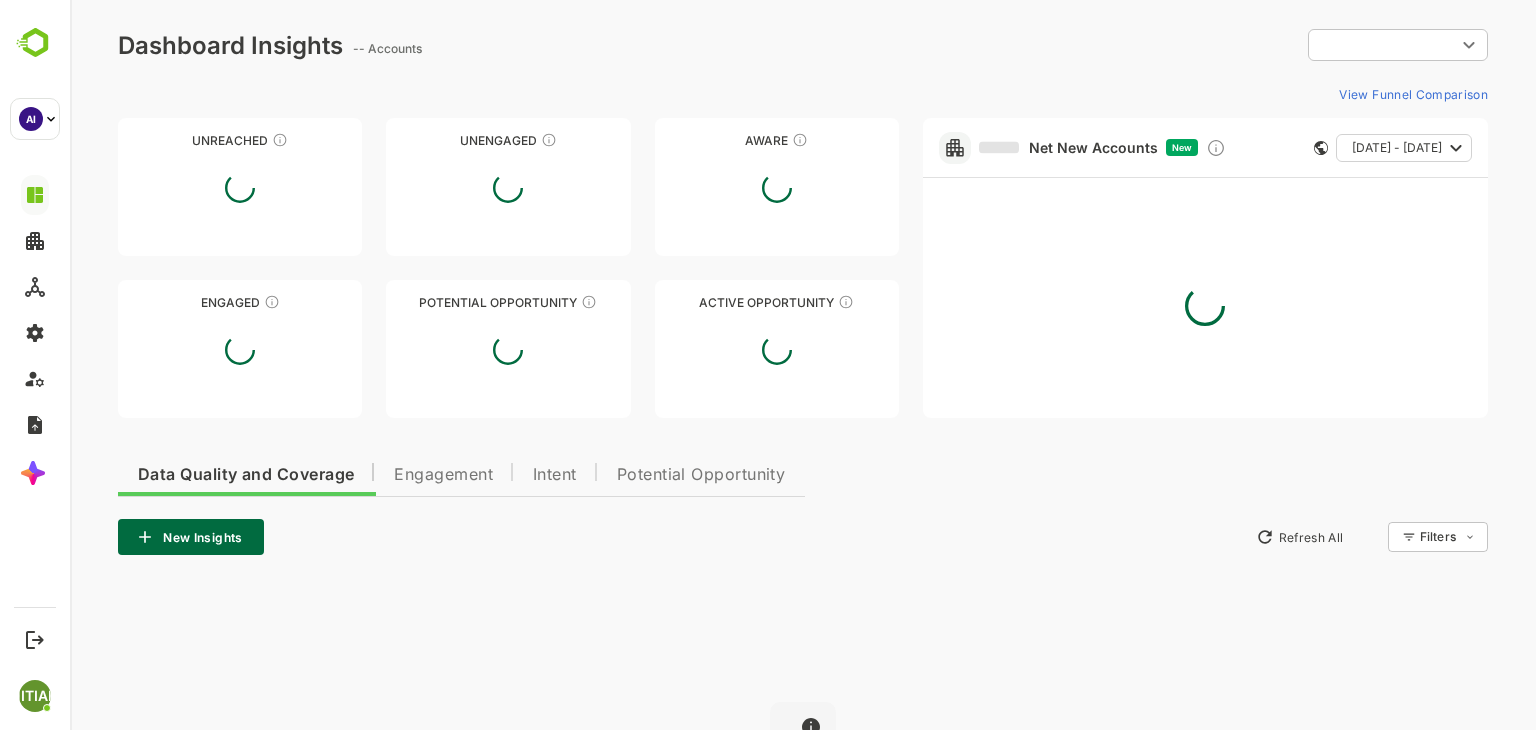 type on "**********" 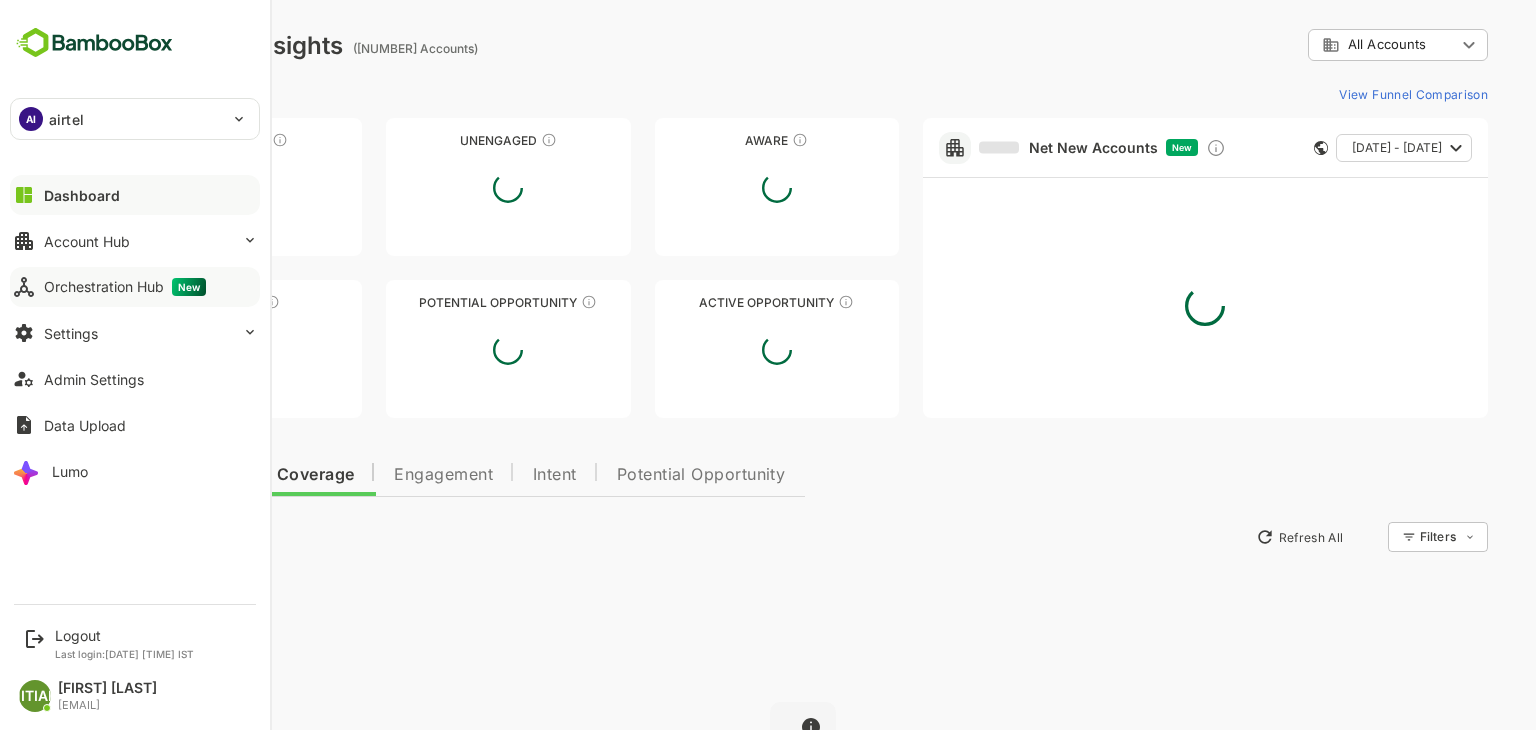 click on "Orchestration Hub New" at bounding box center [135, 287] 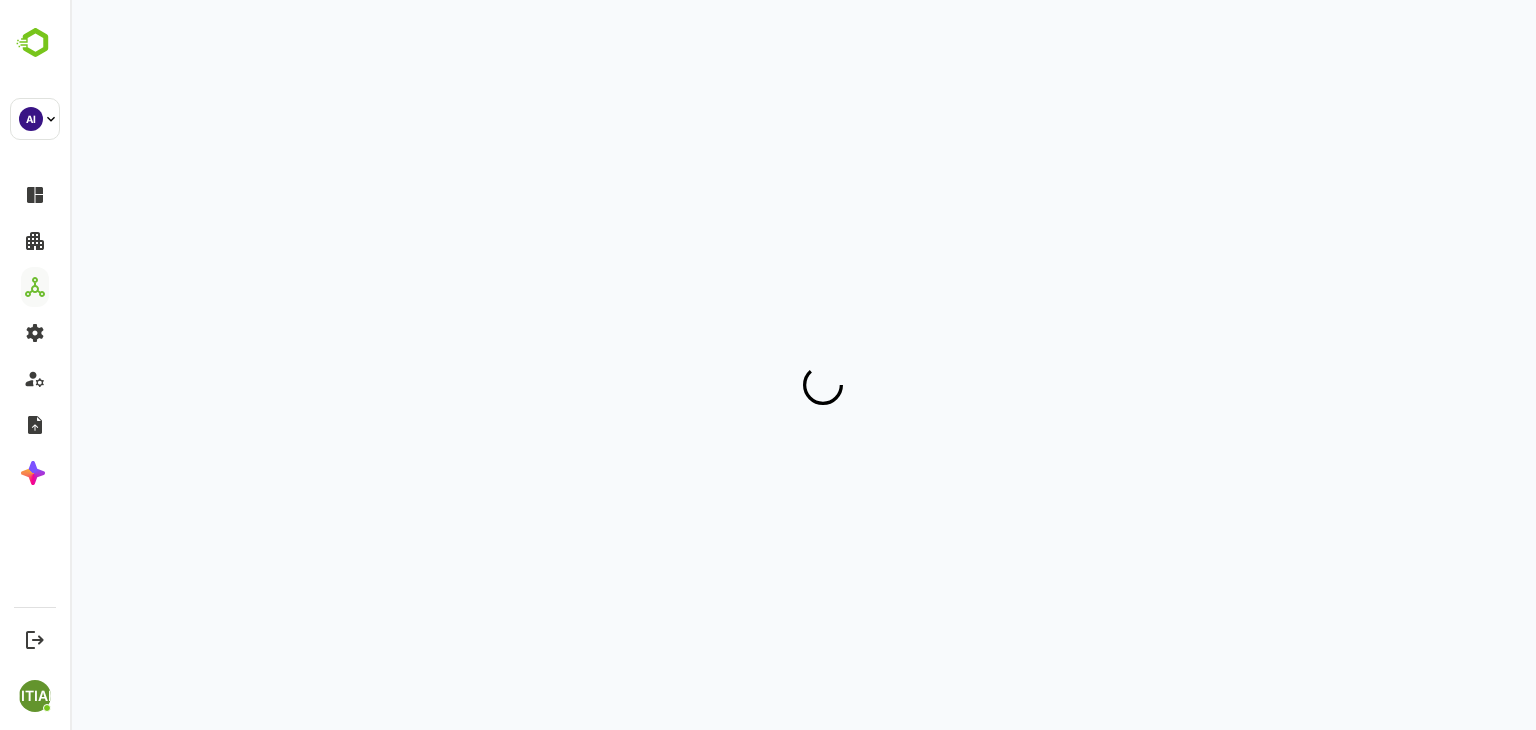 scroll, scrollTop: 0, scrollLeft: 0, axis: both 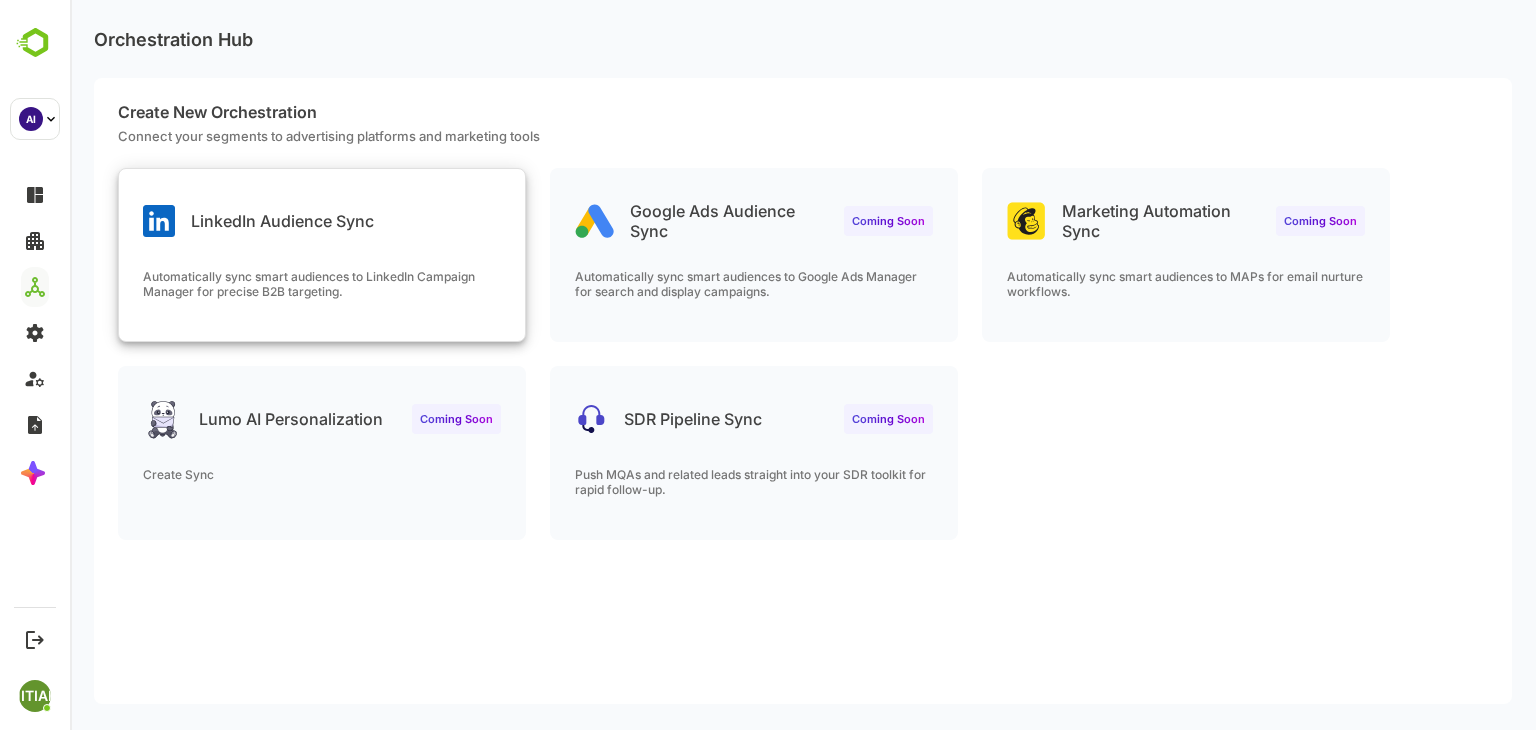 click on "LinkedIn Audience Sync" at bounding box center (322, 205) 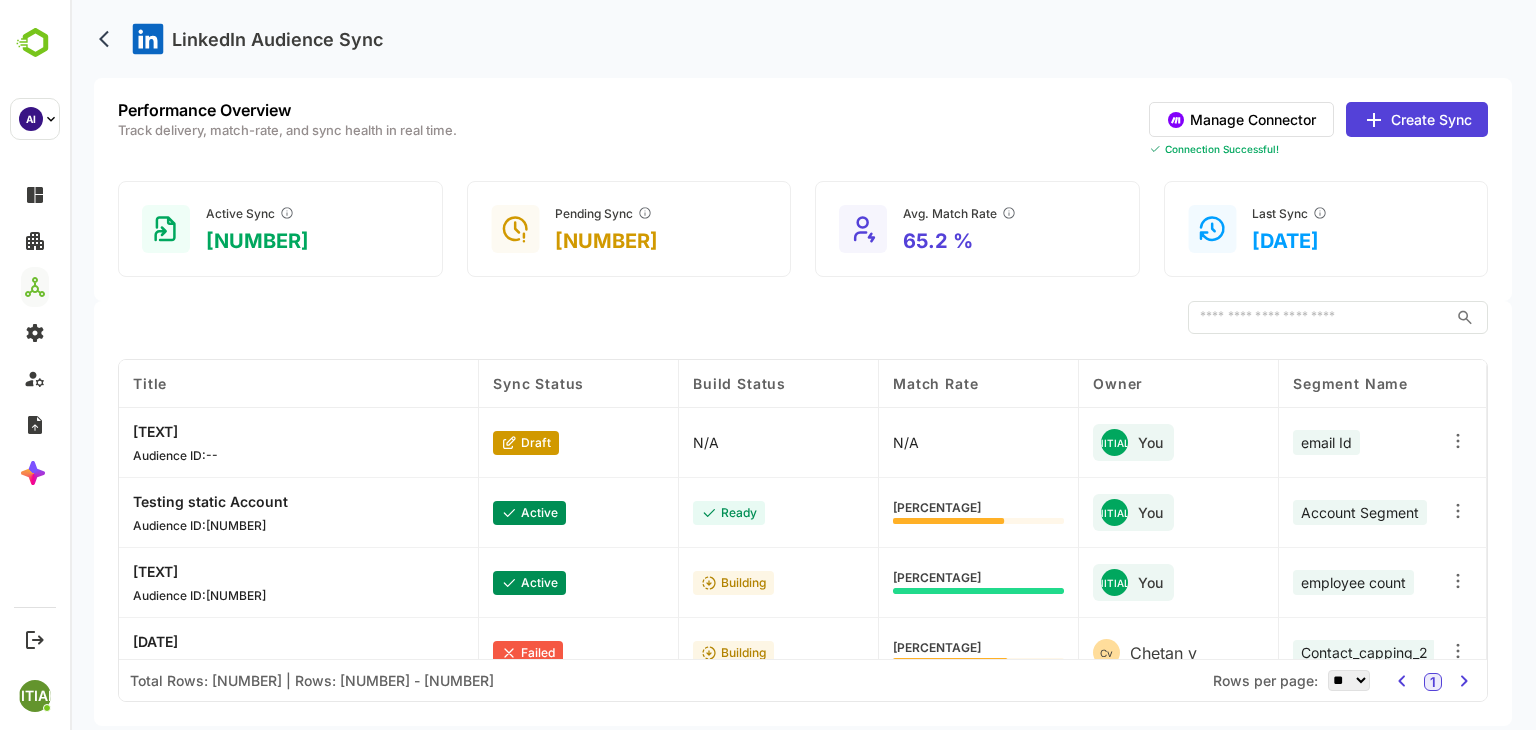 scroll, scrollTop: 0, scrollLeft: 10, axis: horizontal 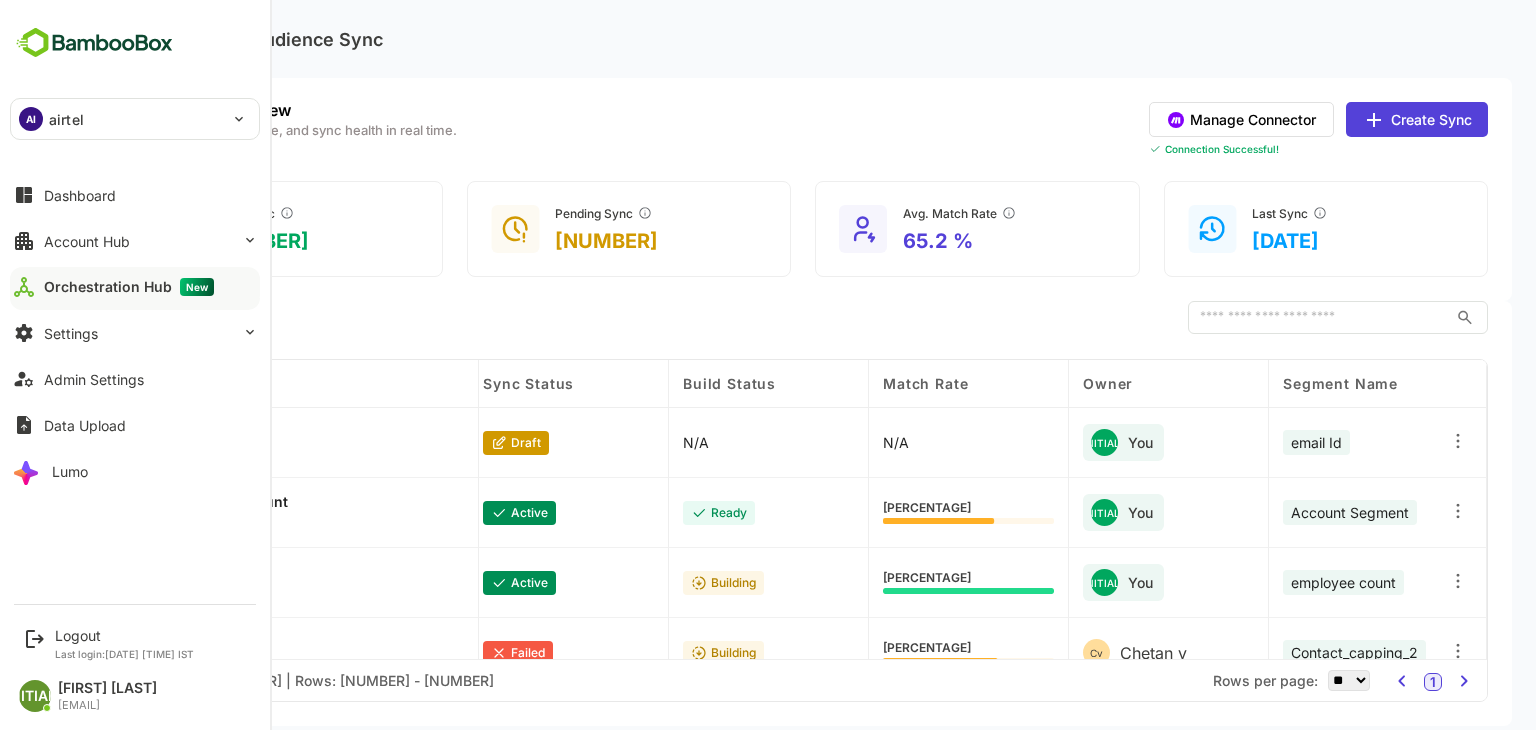 click on "Orchestration Hub New" at bounding box center [135, 287] 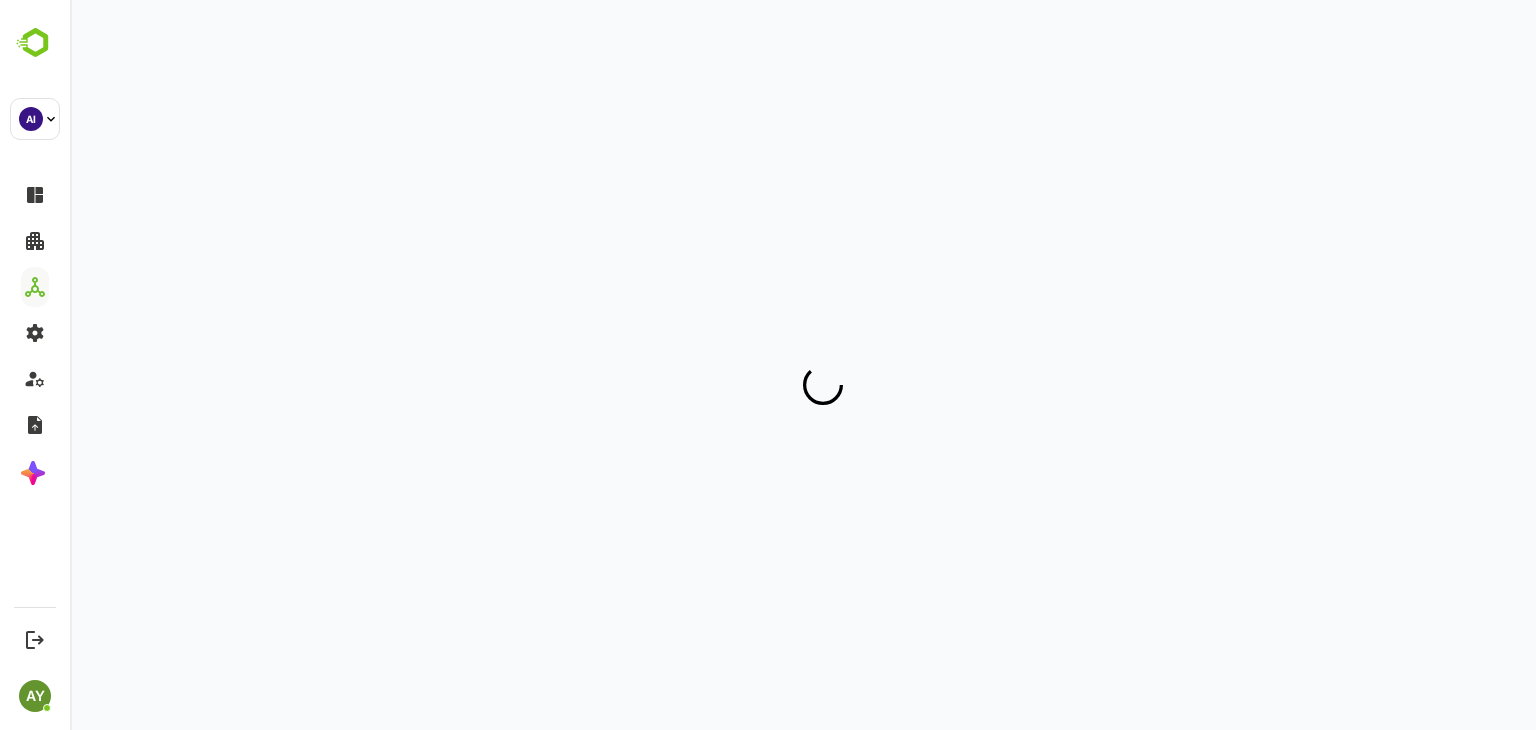 scroll, scrollTop: 0, scrollLeft: 0, axis: both 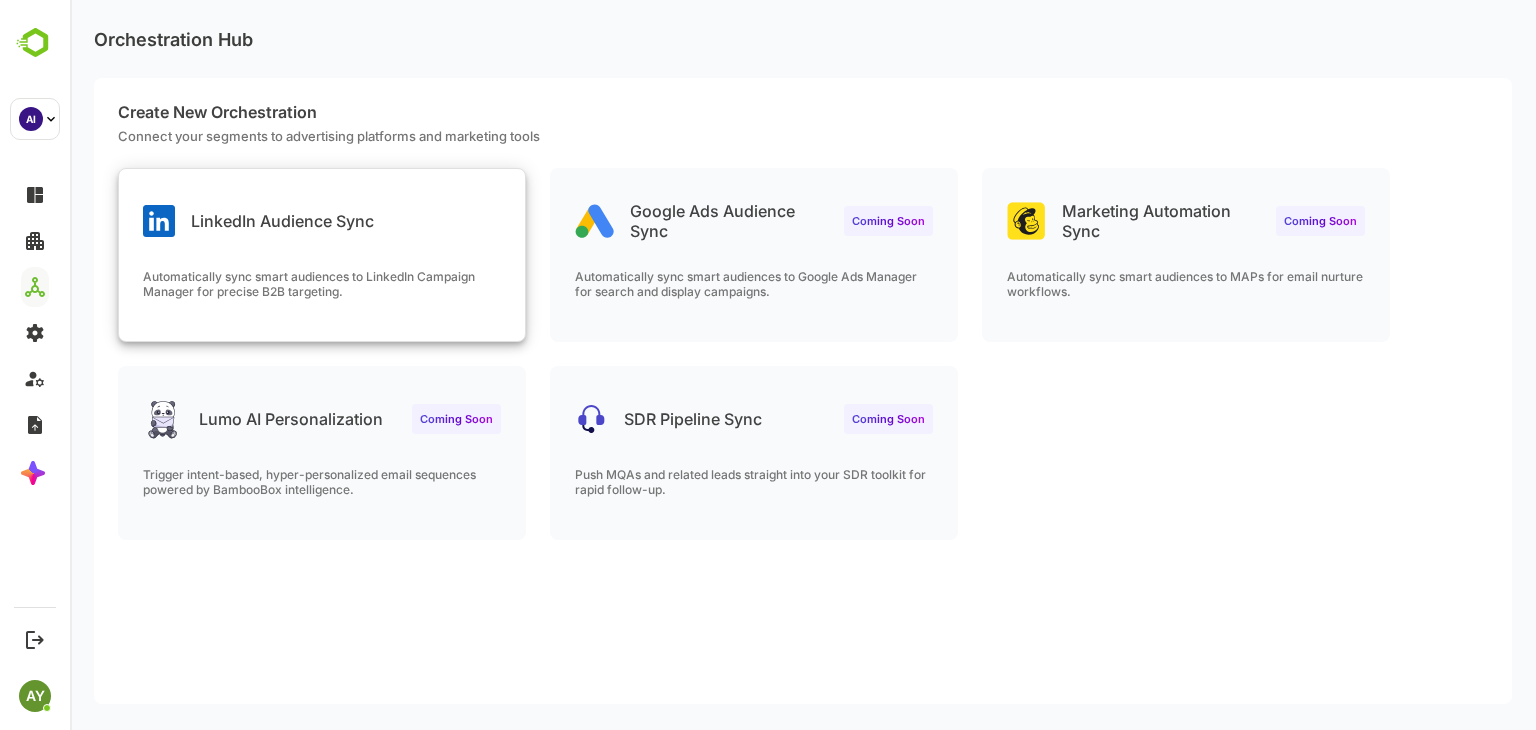 click on "LinkedIn Audience Sync Automatically sync smart audiences to LinkedIn Campaign Manager for precise B2B targeting." at bounding box center (322, 255) 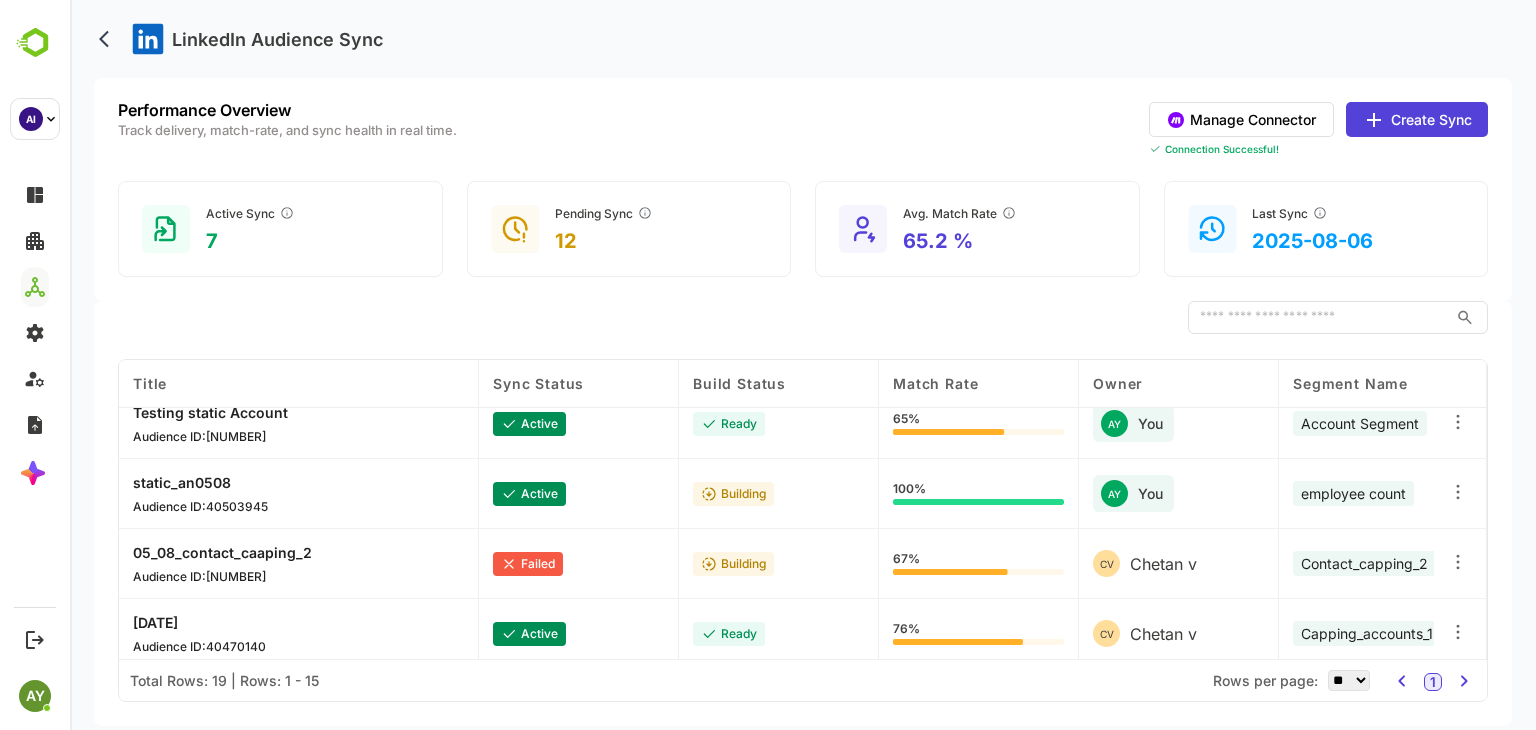 scroll, scrollTop: 0, scrollLeft: 0, axis: both 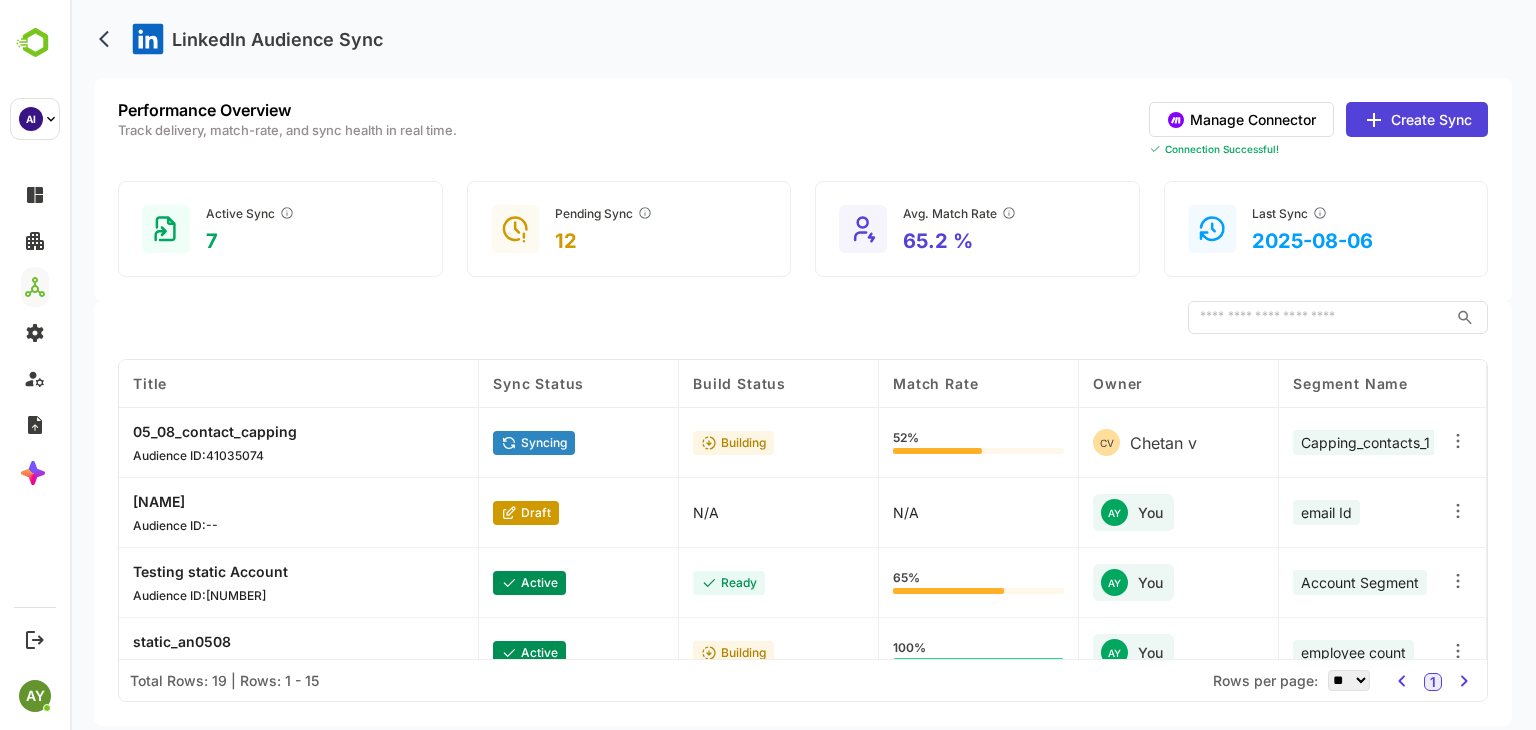 click at bounding box center [1458, 513] 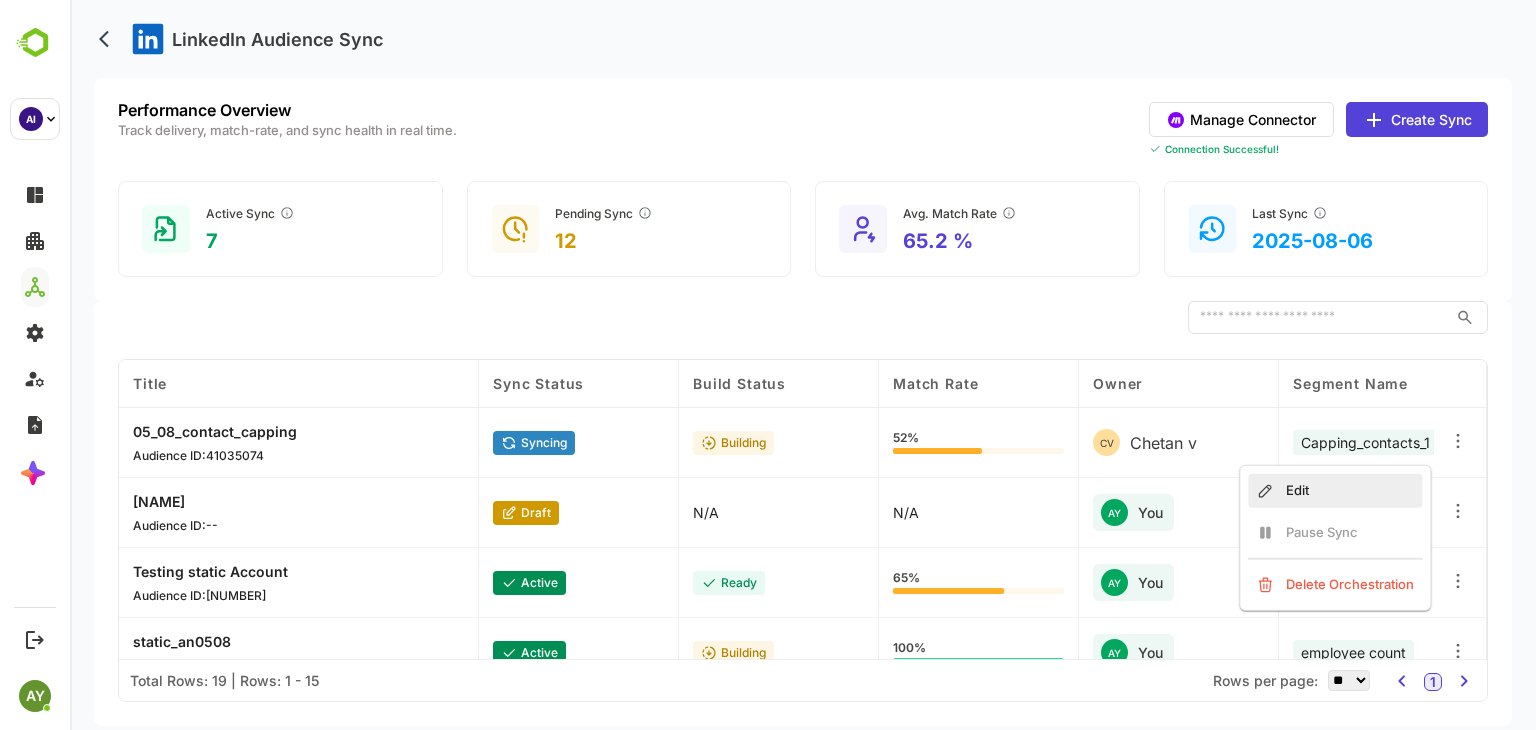 click on "Edit" at bounding box center [1335, 491] 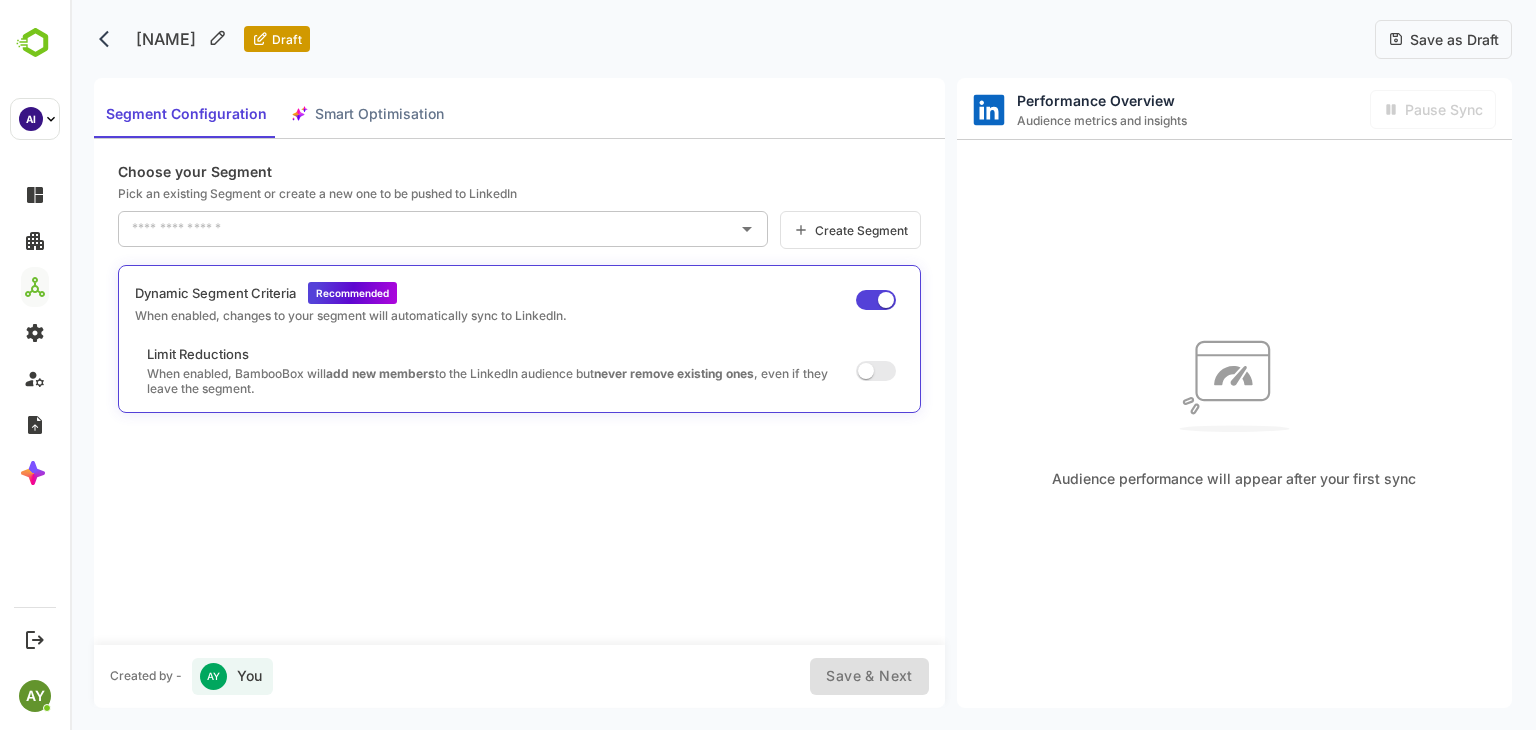 type on "********" 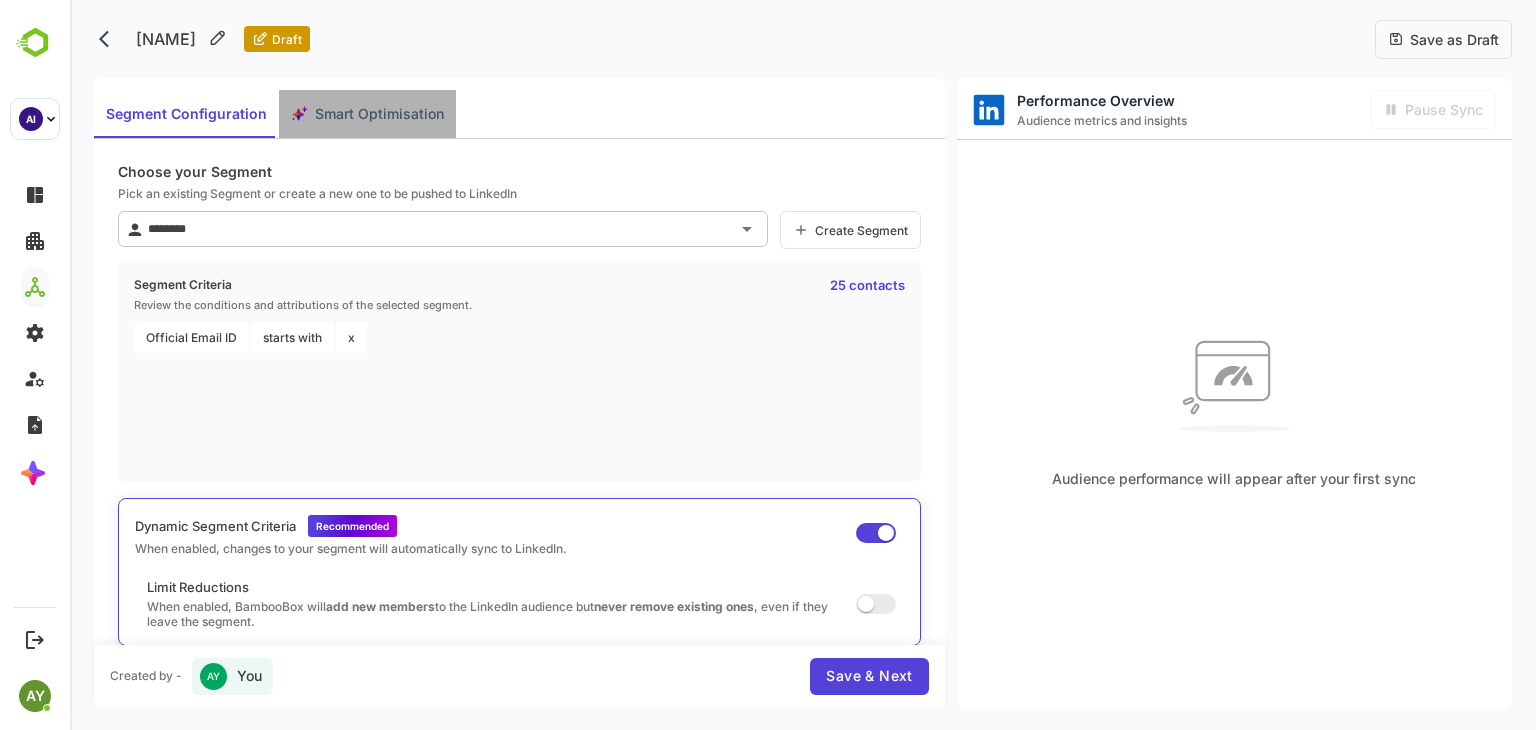 click on "Smart Optimisation" at bounding box center [379, 114] 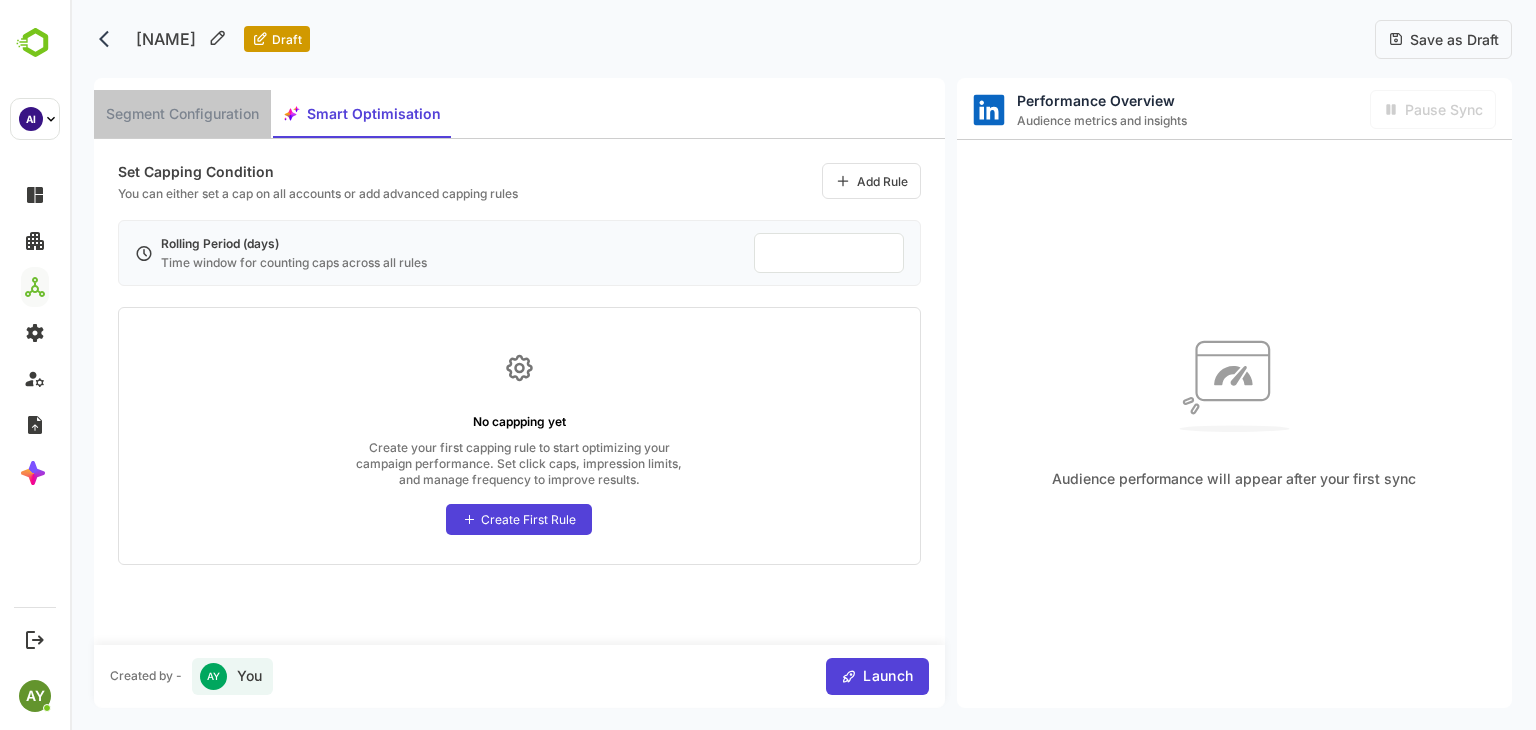 click on "Segment Configuration" at bounding box center [182, 114] 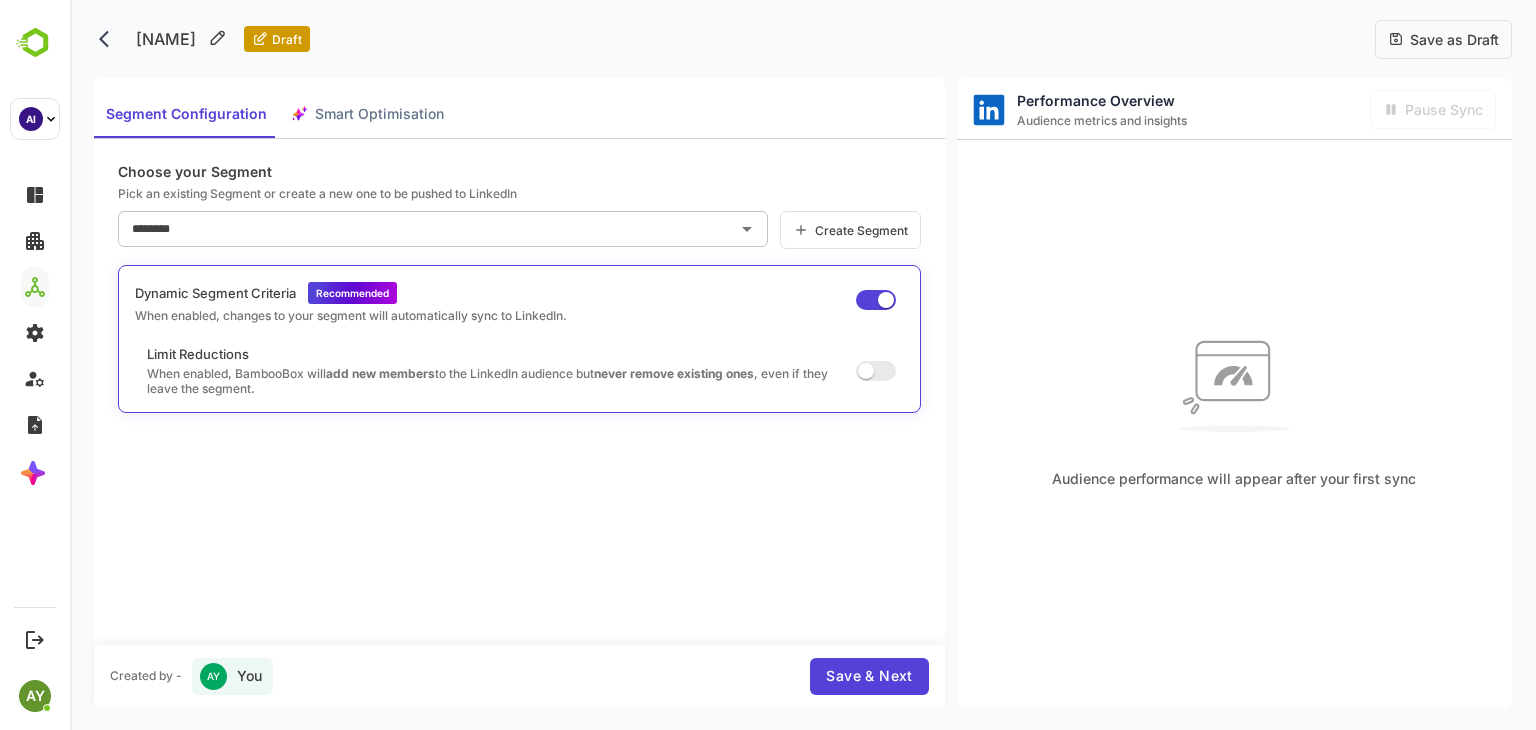 click on "Audience performance will appear after your first sync" at bounding box center (1234, 405) 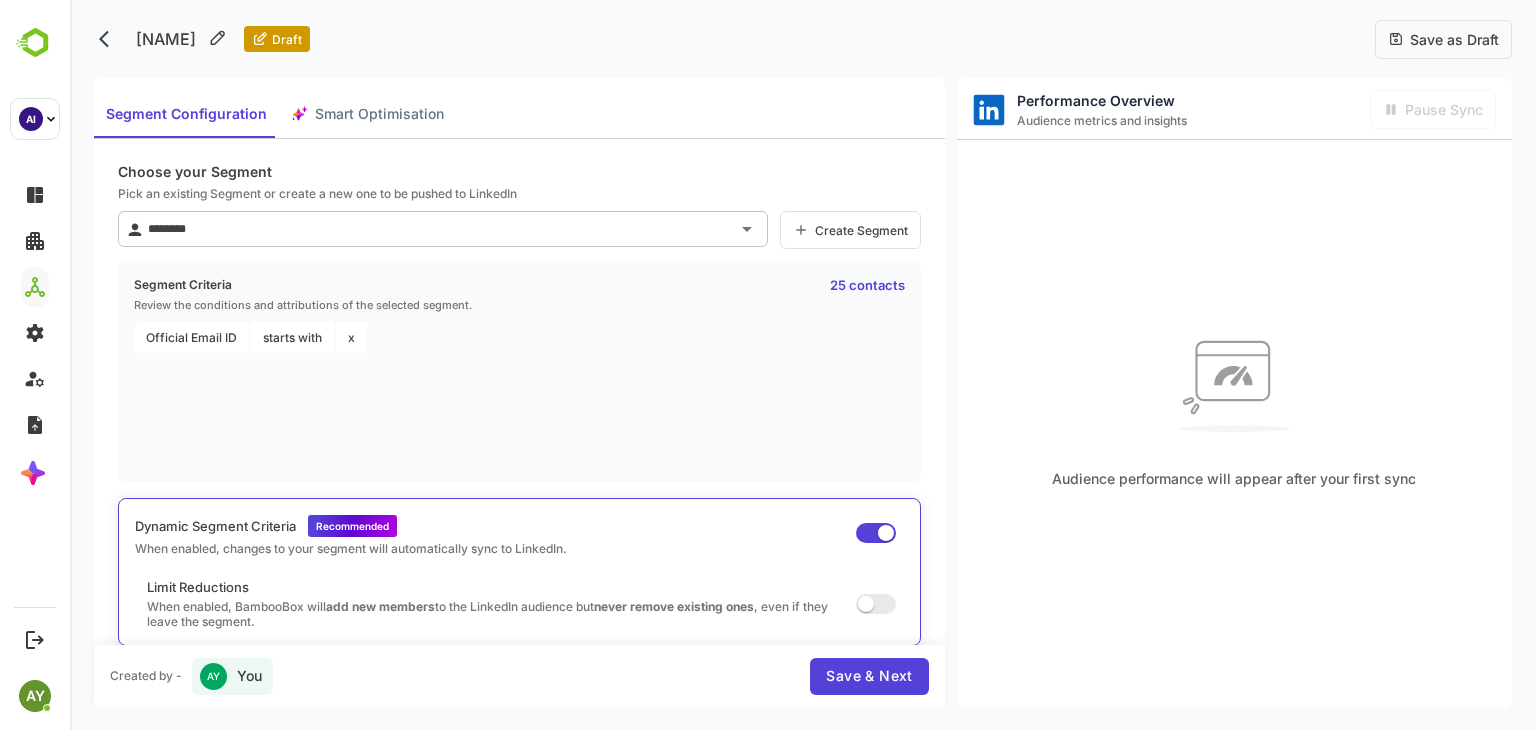 click at bounding box center (876, 533) 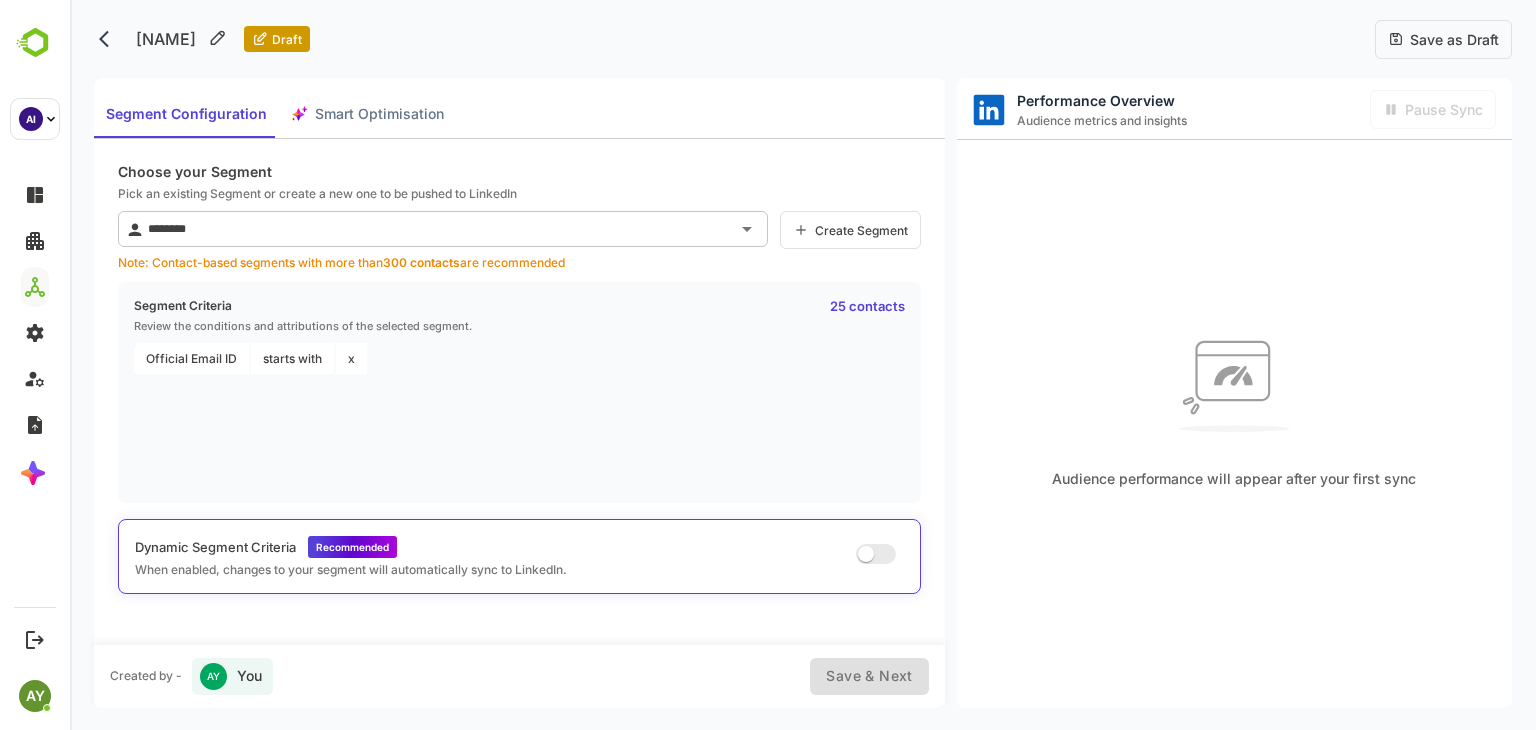 click on "Segment Configuration Smart Optimisation" at bounding box center [275, 114] 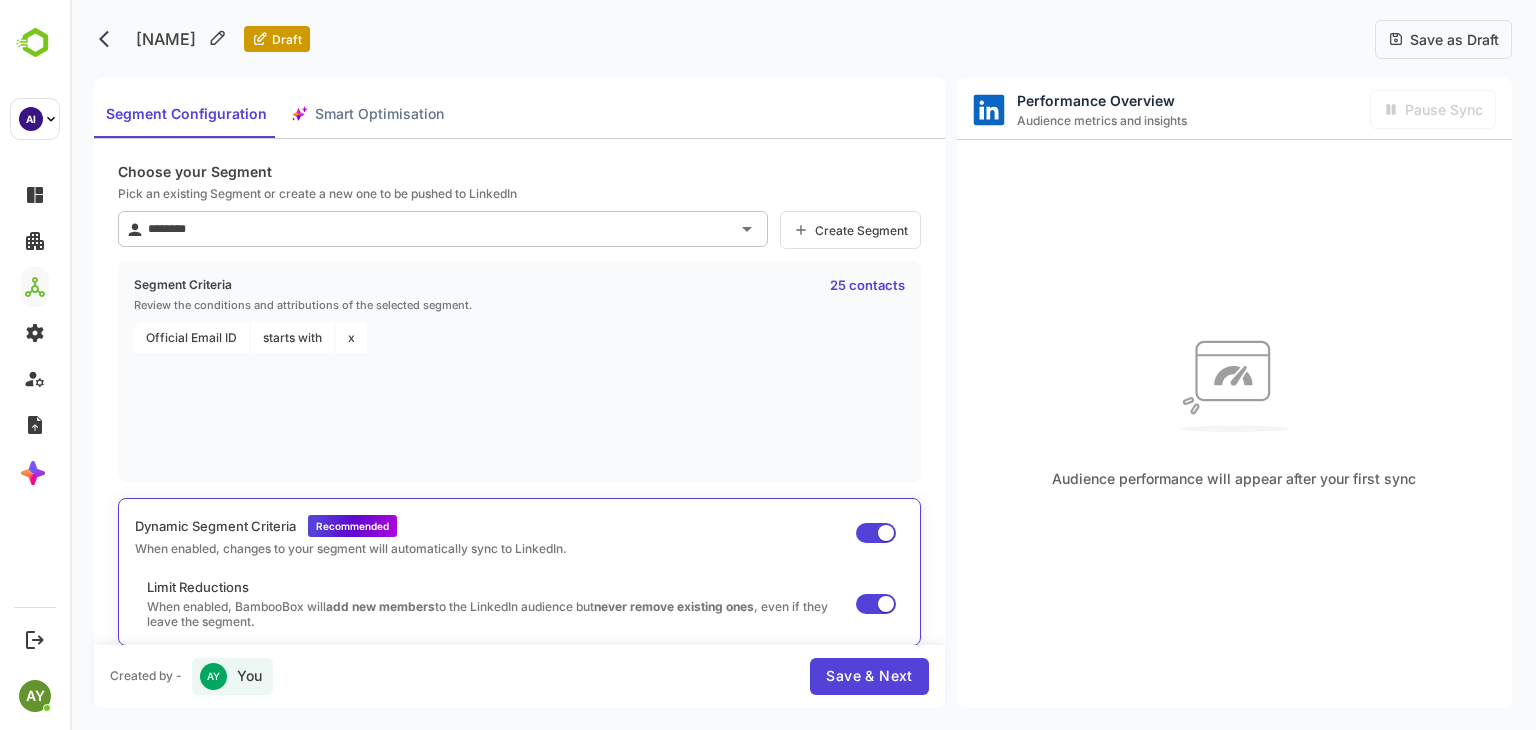 click on "Smart Optimisation" at bounding box center (367, 114) 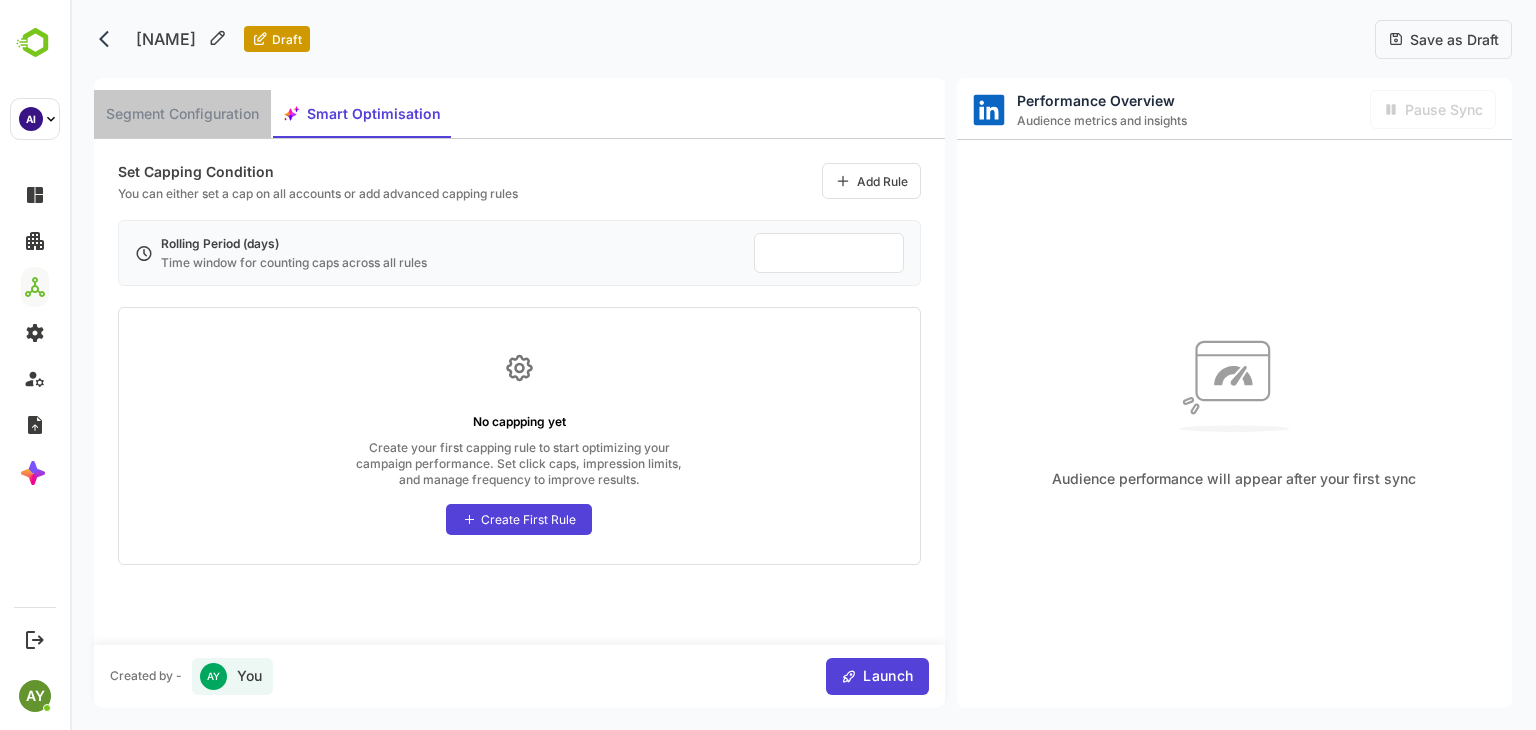 click on "Segment Configuration" at bounding box center (182, 114) 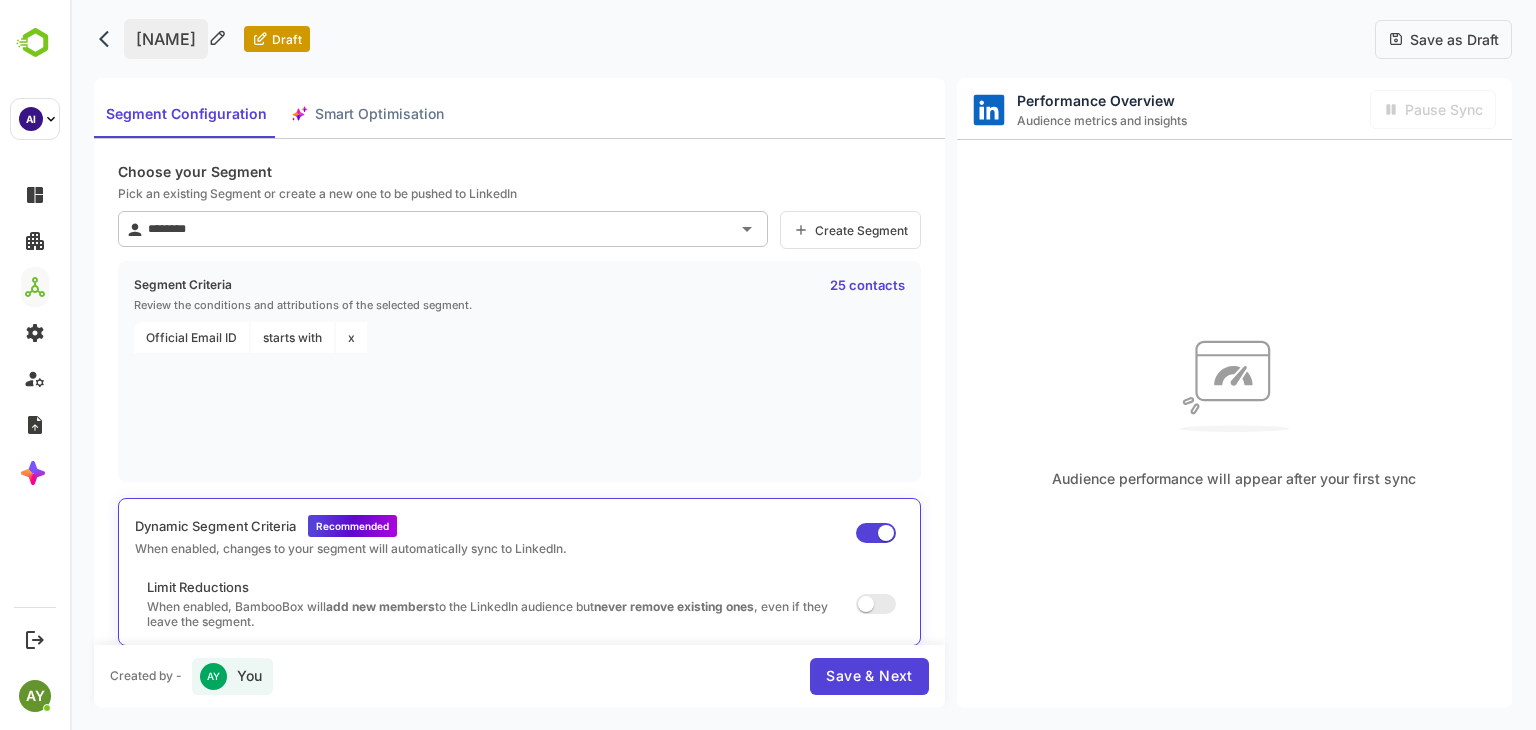 click on "[NAME]" at bounding box center [166, 39] 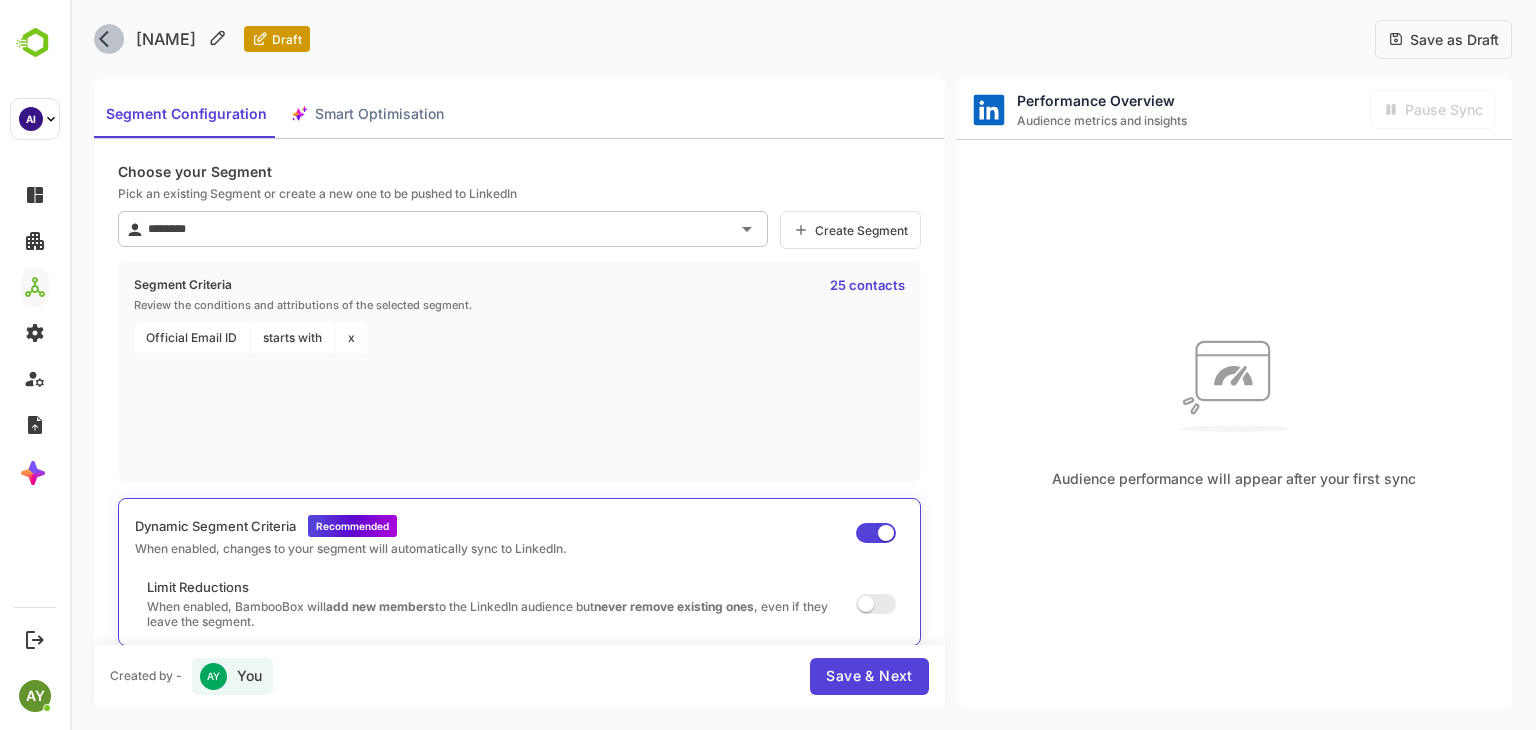 click 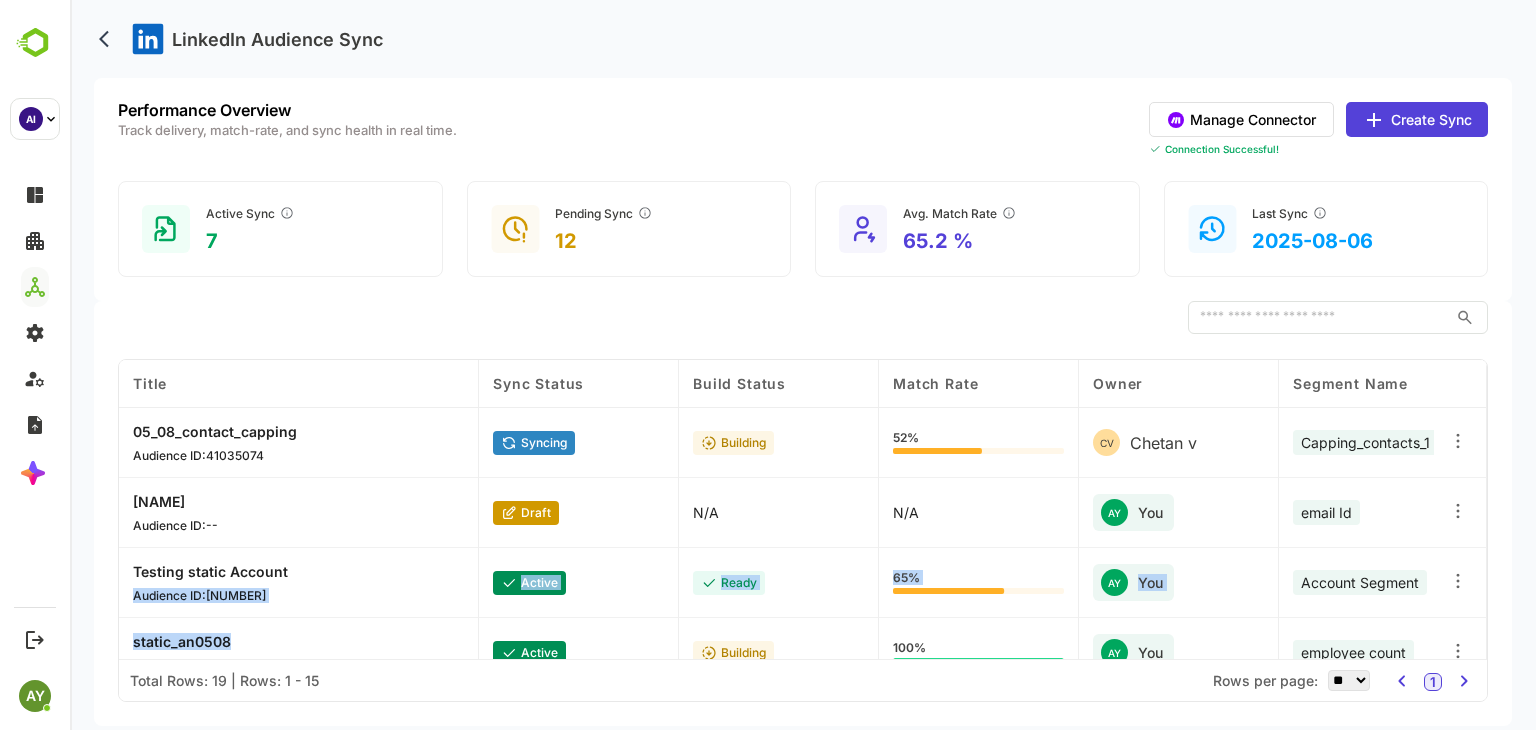 drag, startPoint x: 241, startPoint y: 641, endPoint x: 115, endPoint y: 615, distance: 128.65457 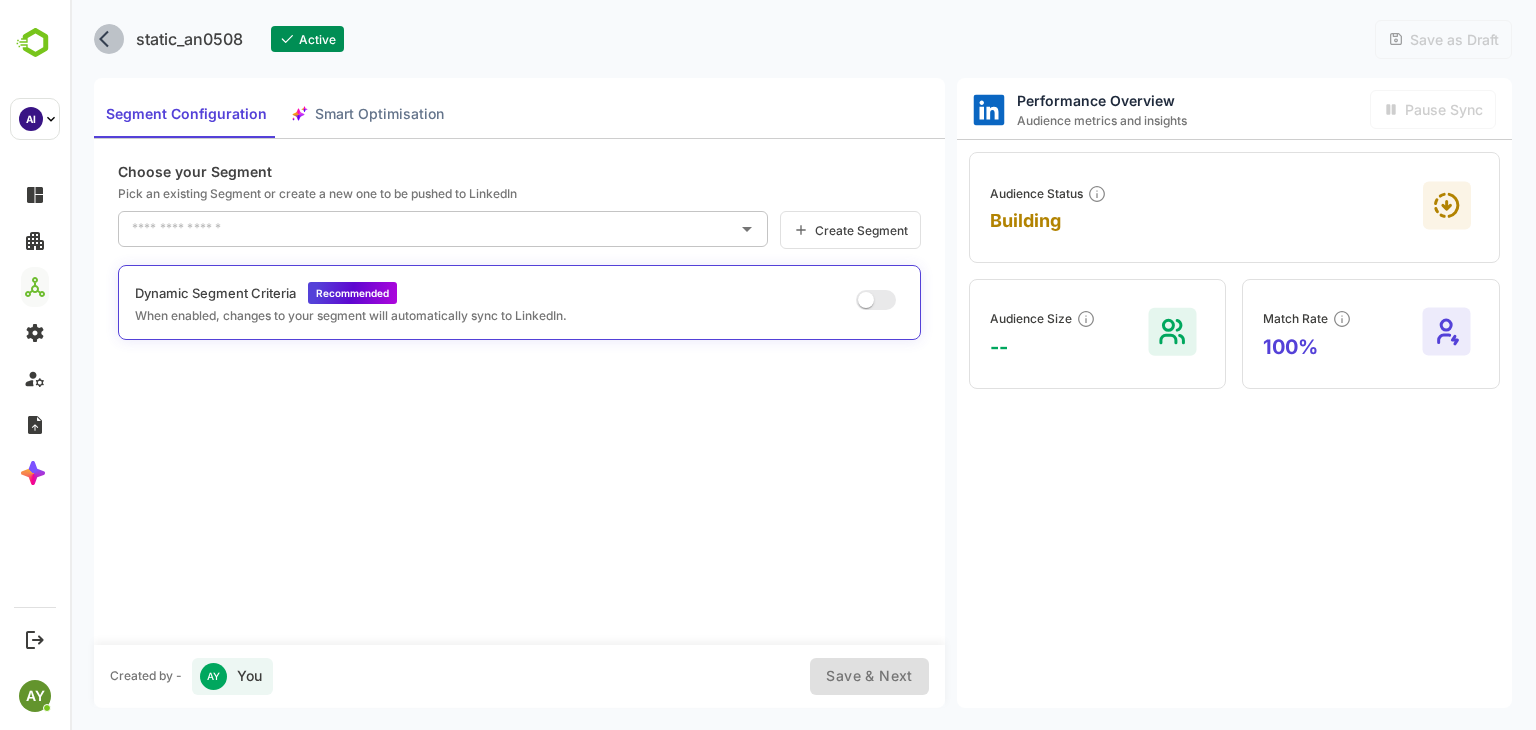 click 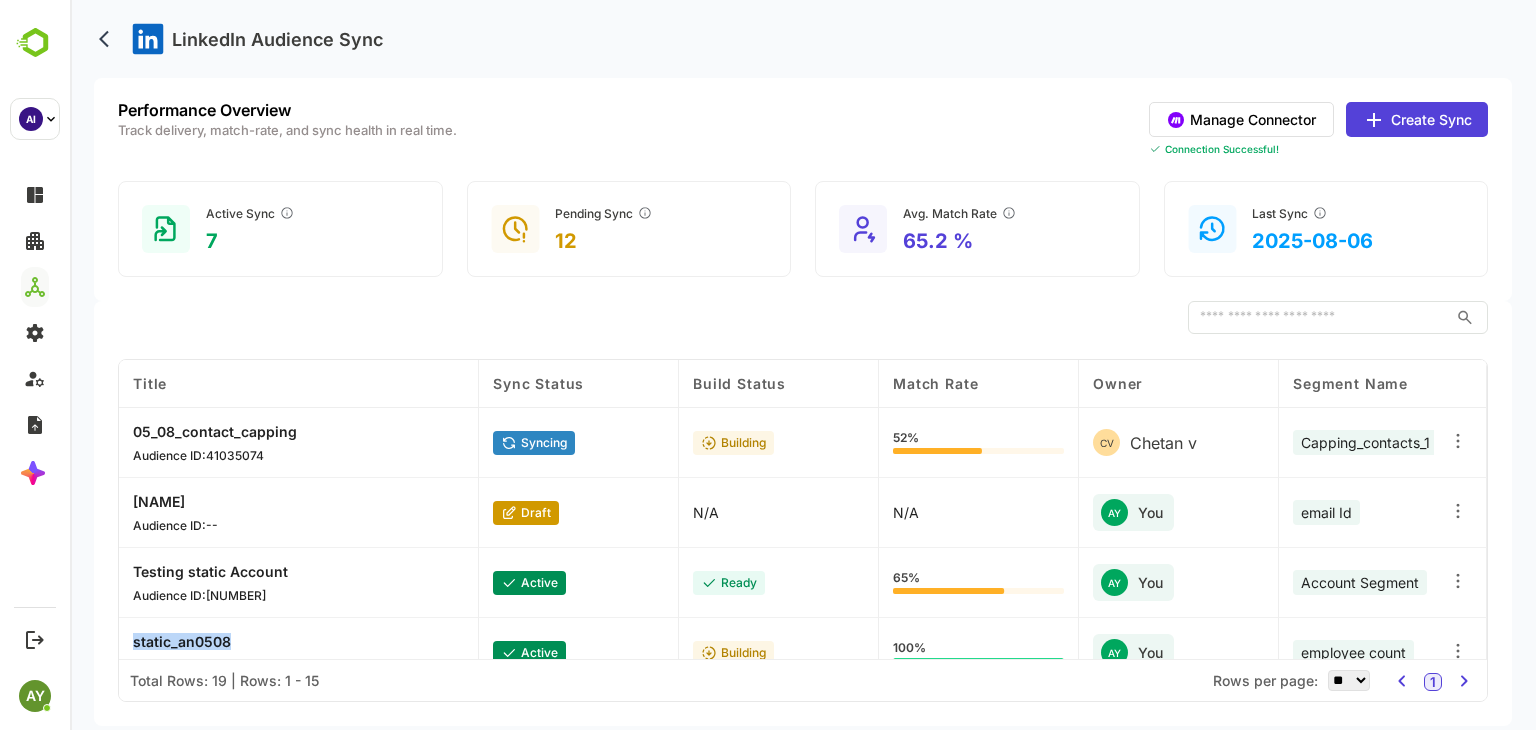 drag, startPoint x: 271, startPoint y: 637, endPoint x: 100, endPoint y: 629, distance: 171.18703 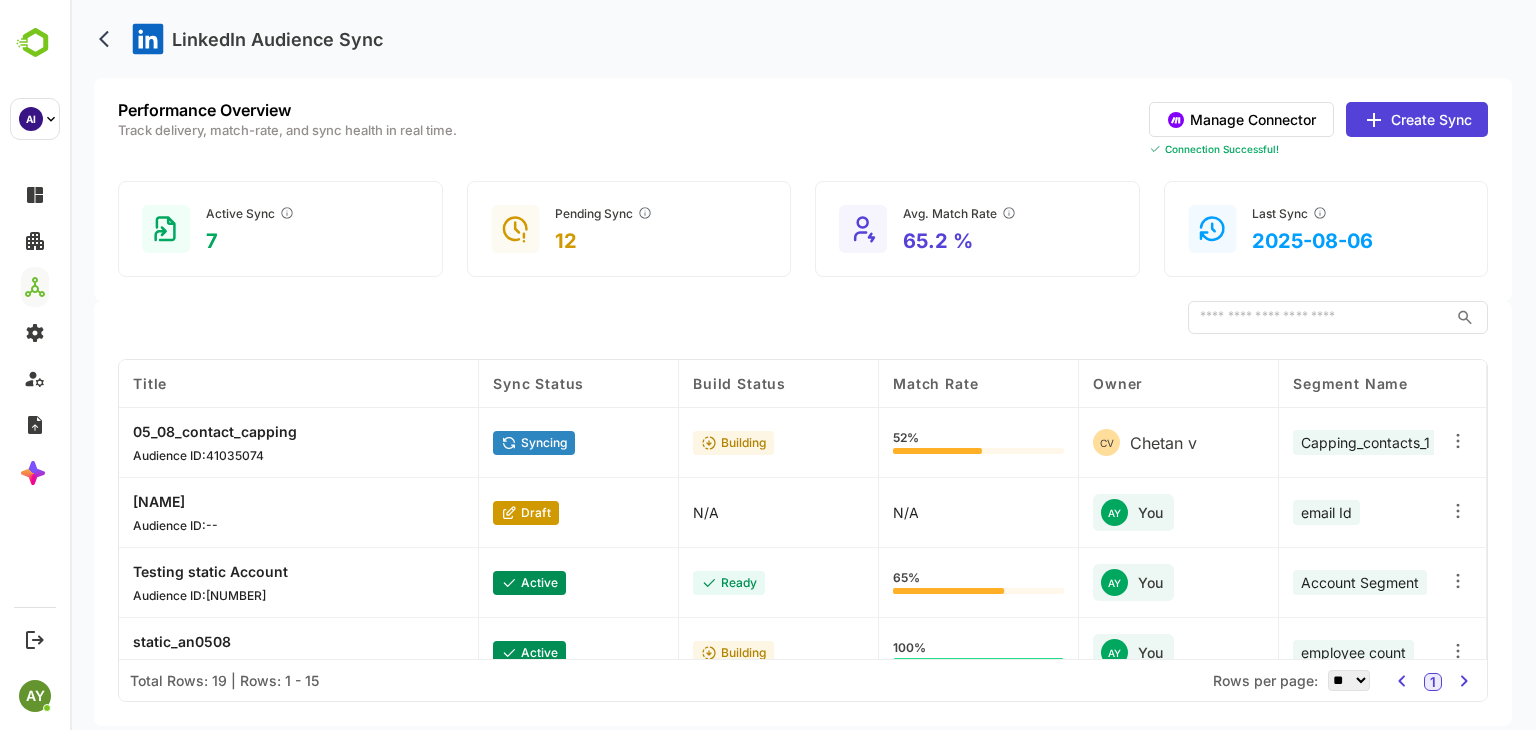 click on "[NAME]" at bounding box center (175, 501) 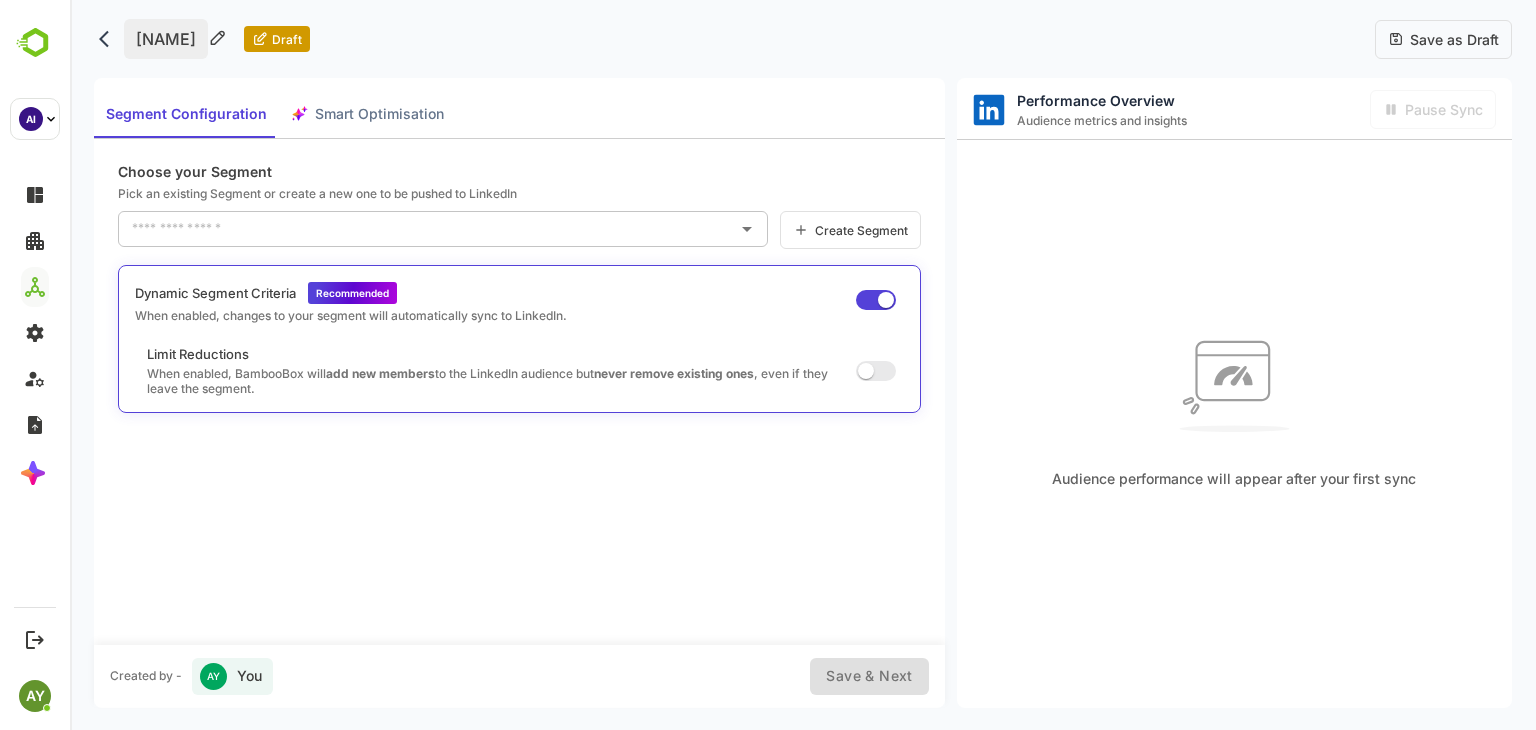 click on "[NAME]" at bounding box center (166, 39) 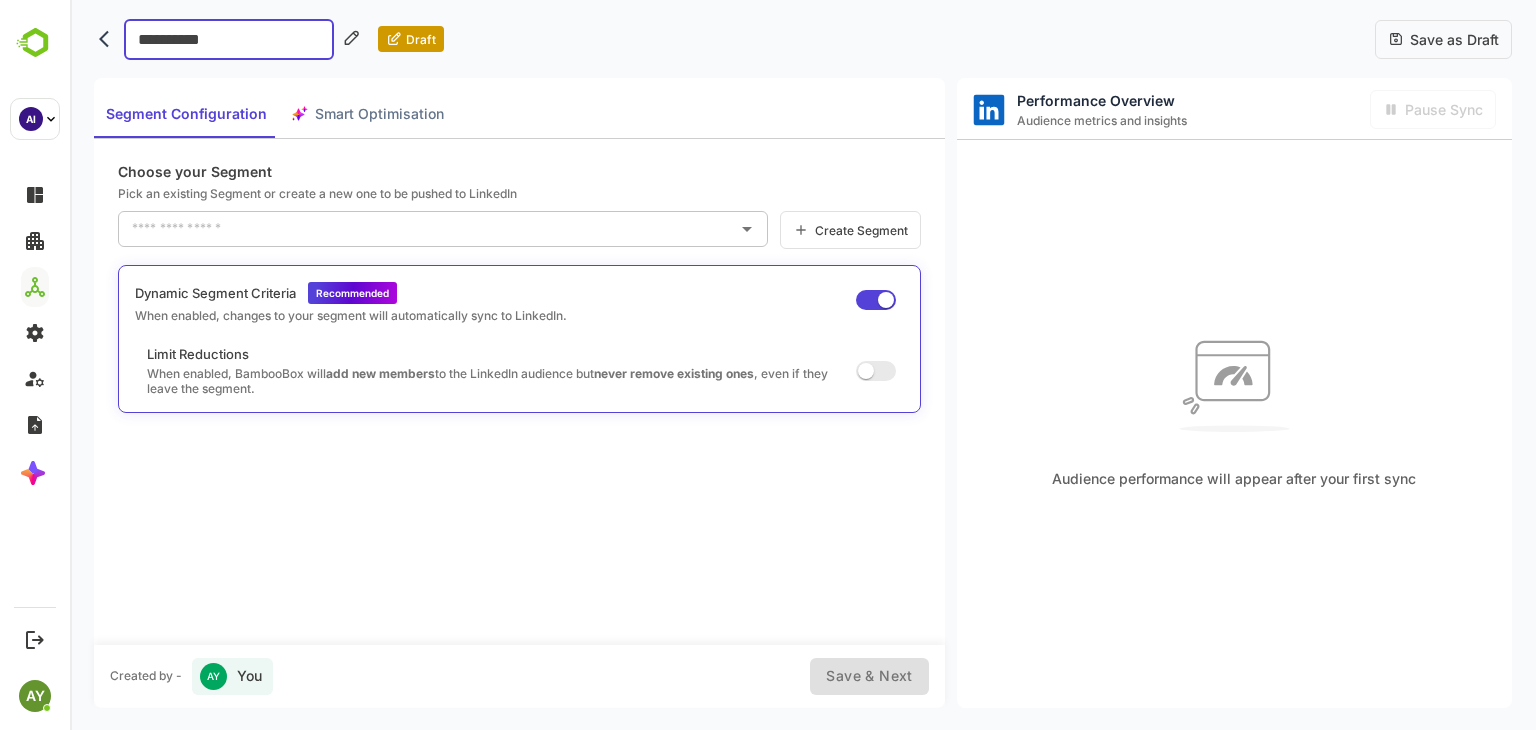 click on "**********" at bounding box center (229, 39) 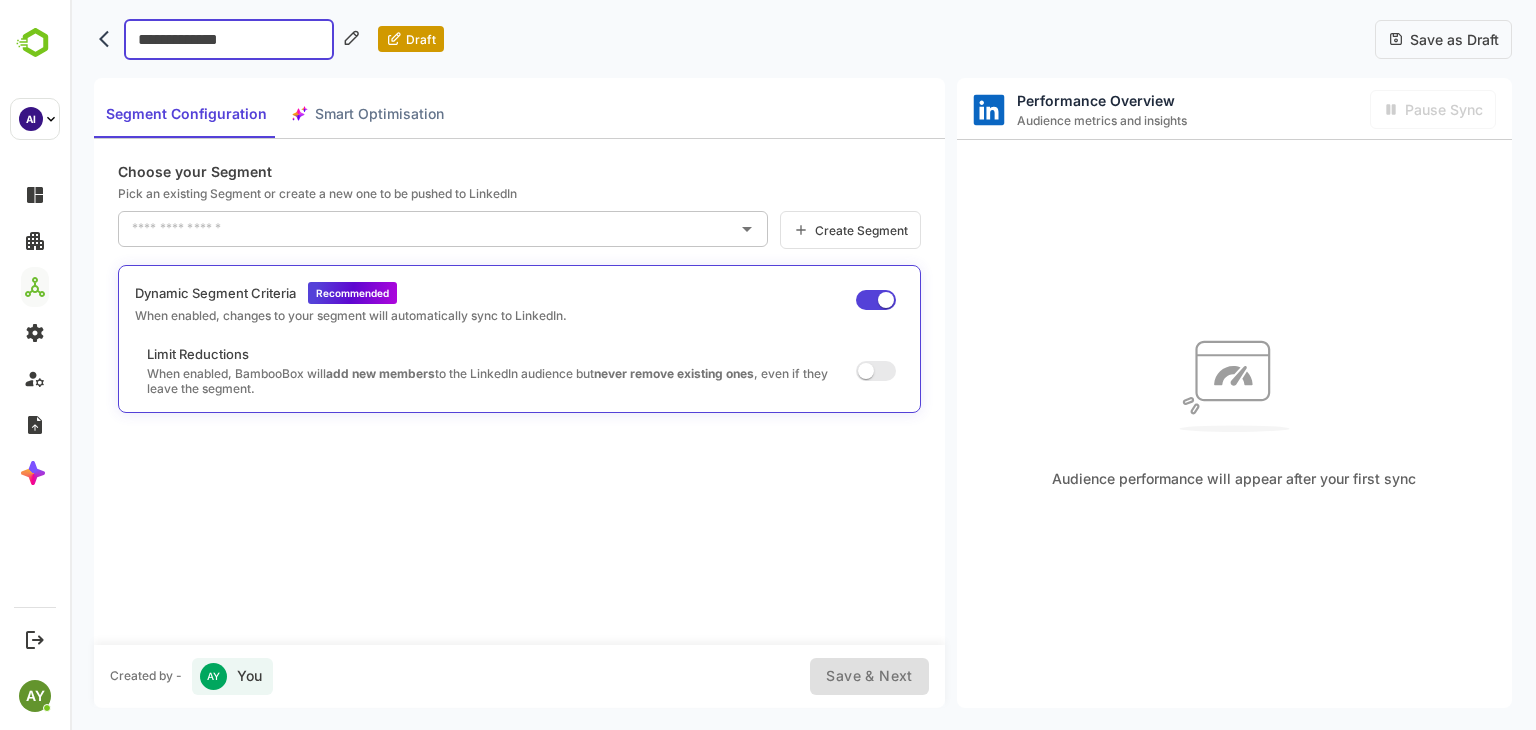 type on "********" 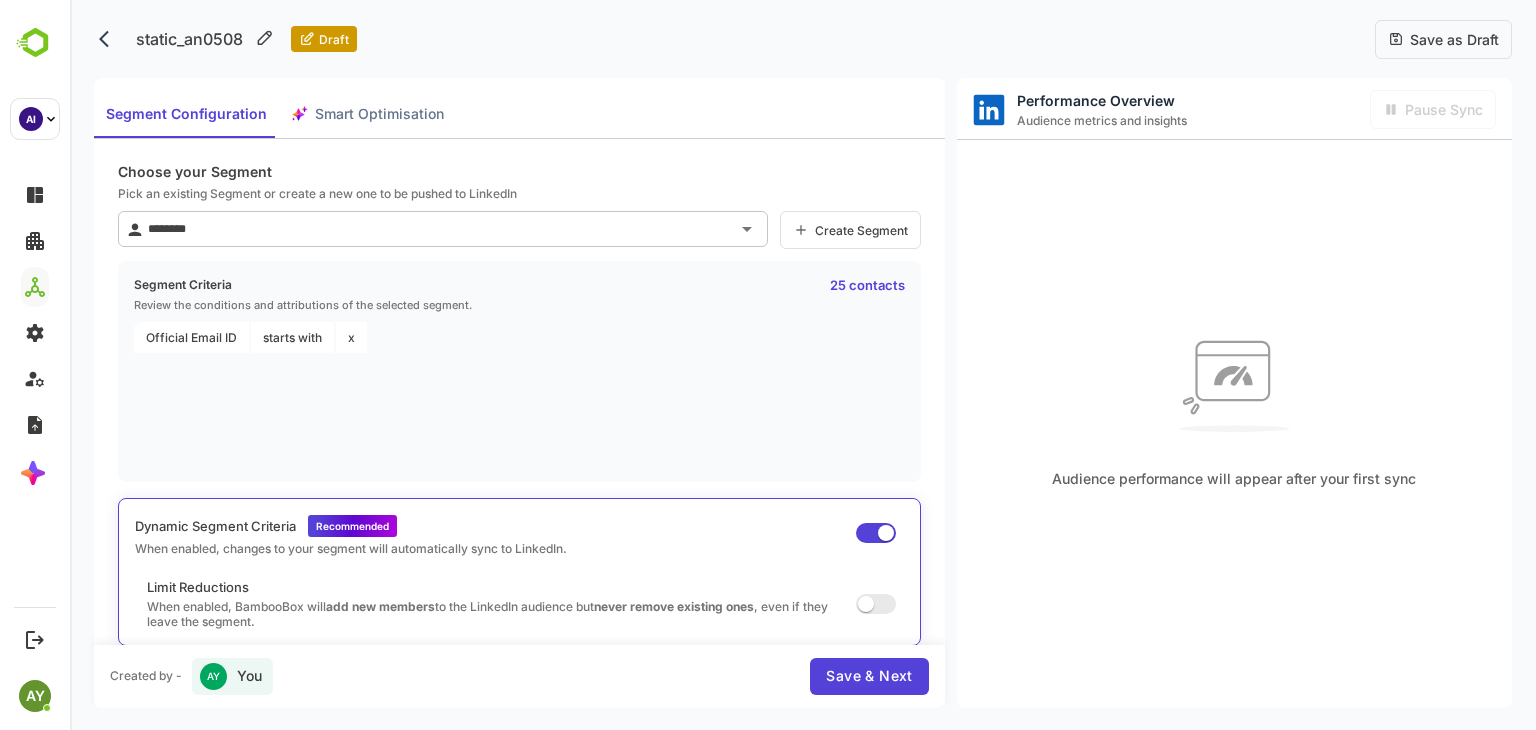click on "Save as Draft" at bounding box center [1451, 39] 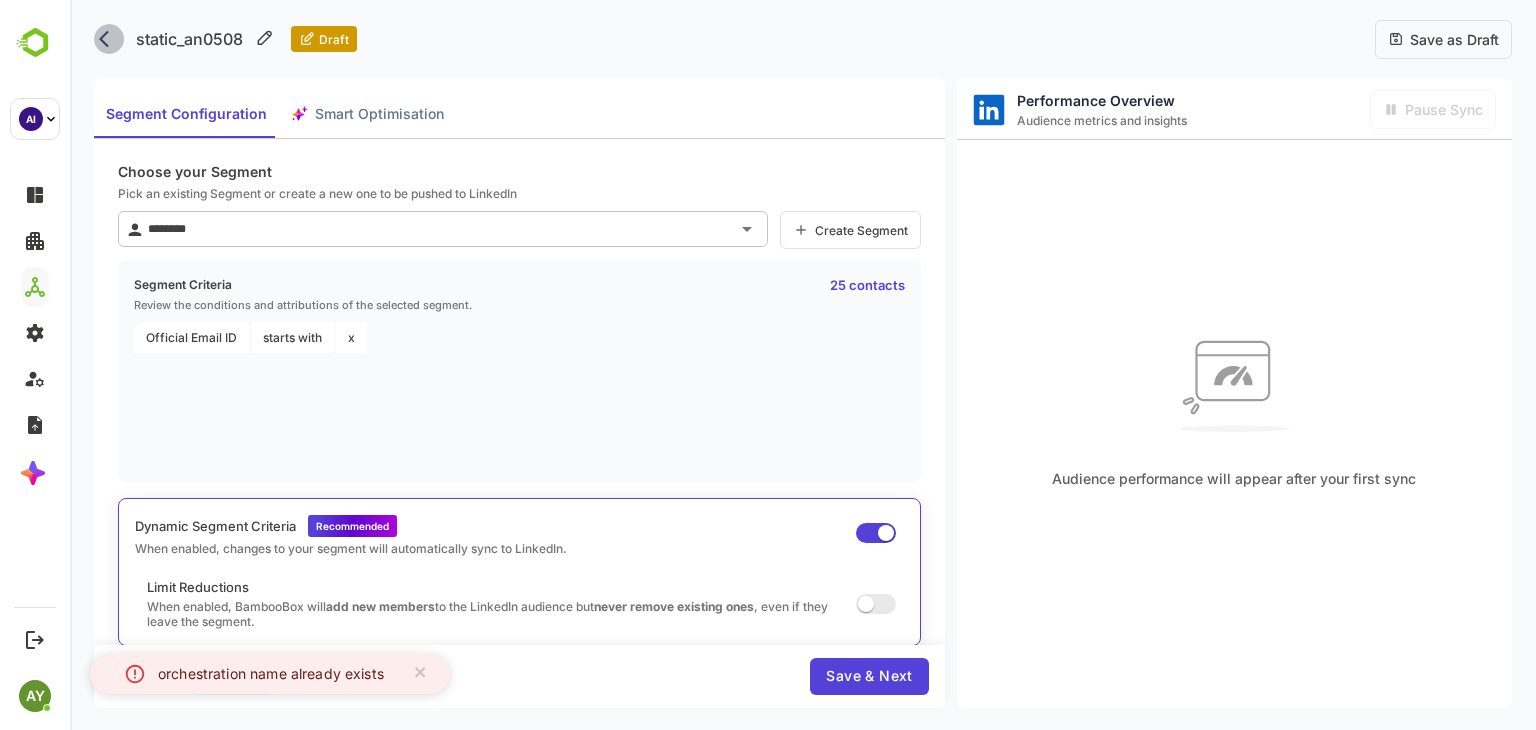 click 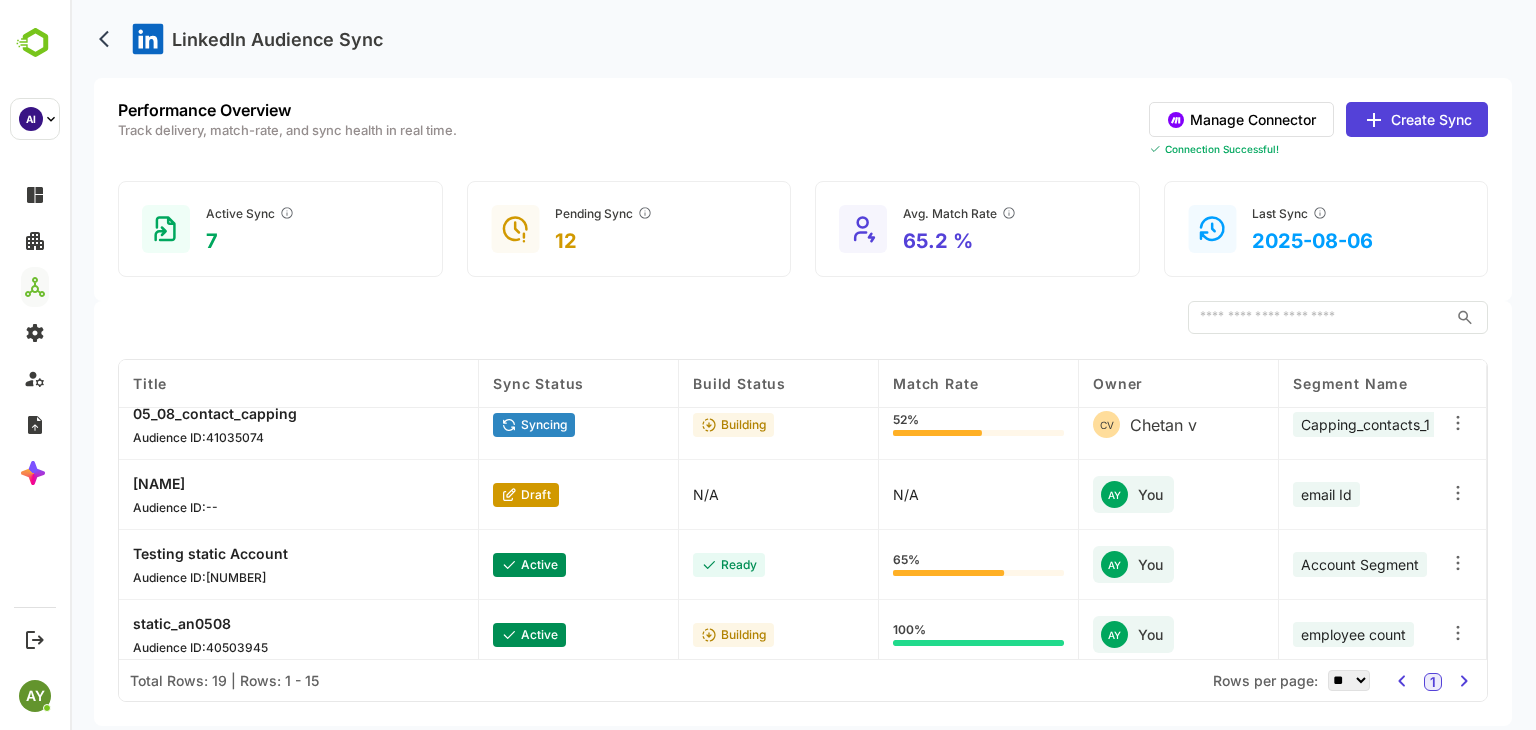 scroll, scrollTop: 0, scrollLeft: 0, axis: both 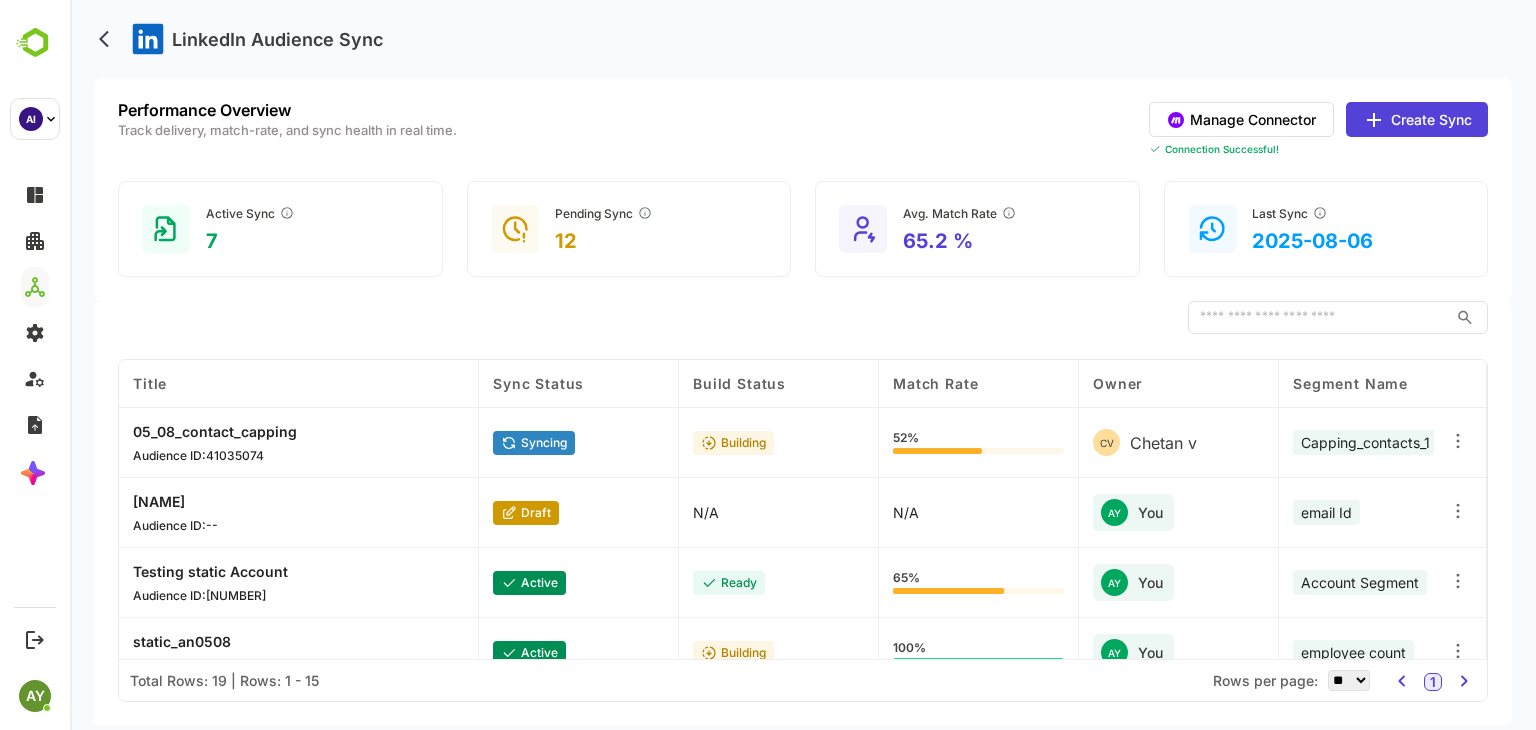 click 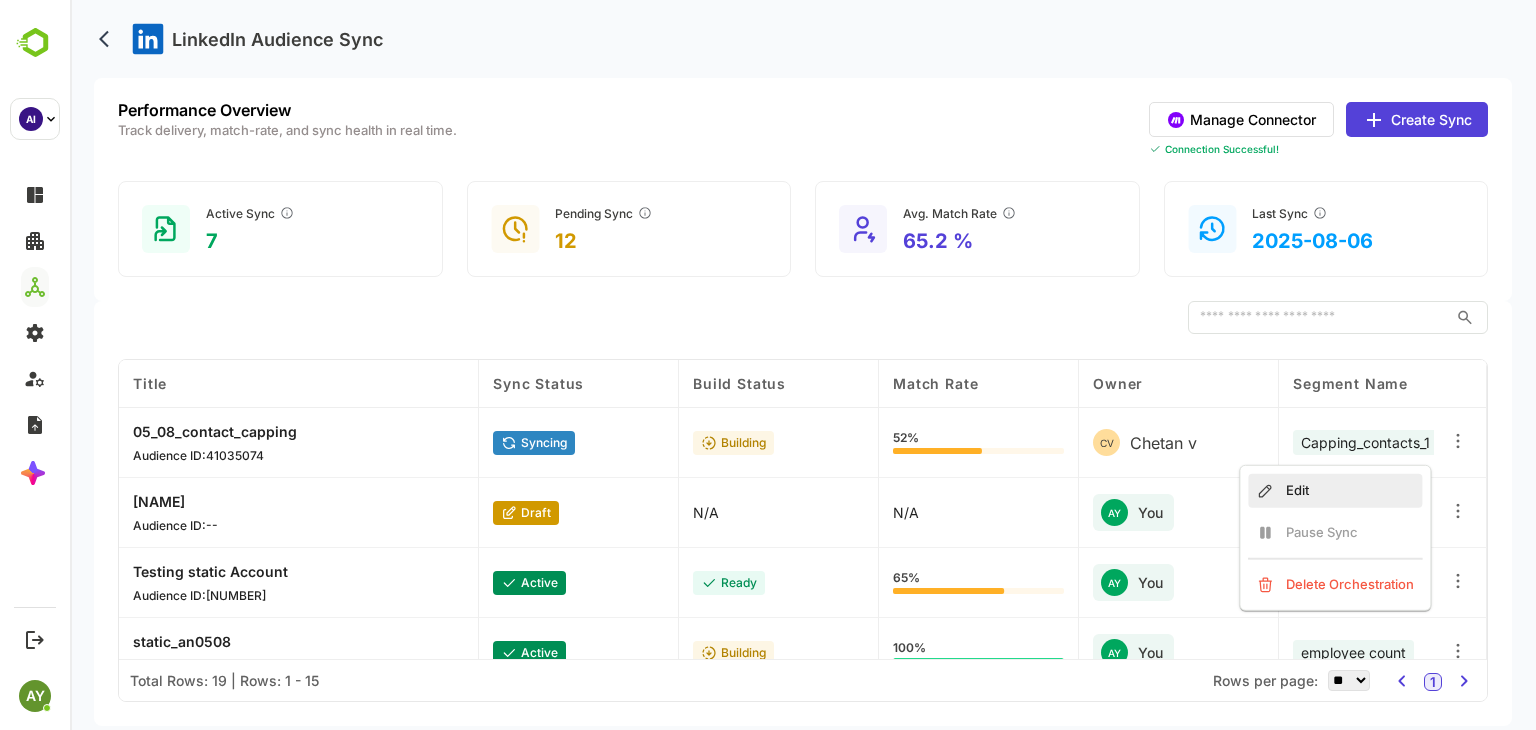 click on "Edit" at bounding box center (1335, 491) 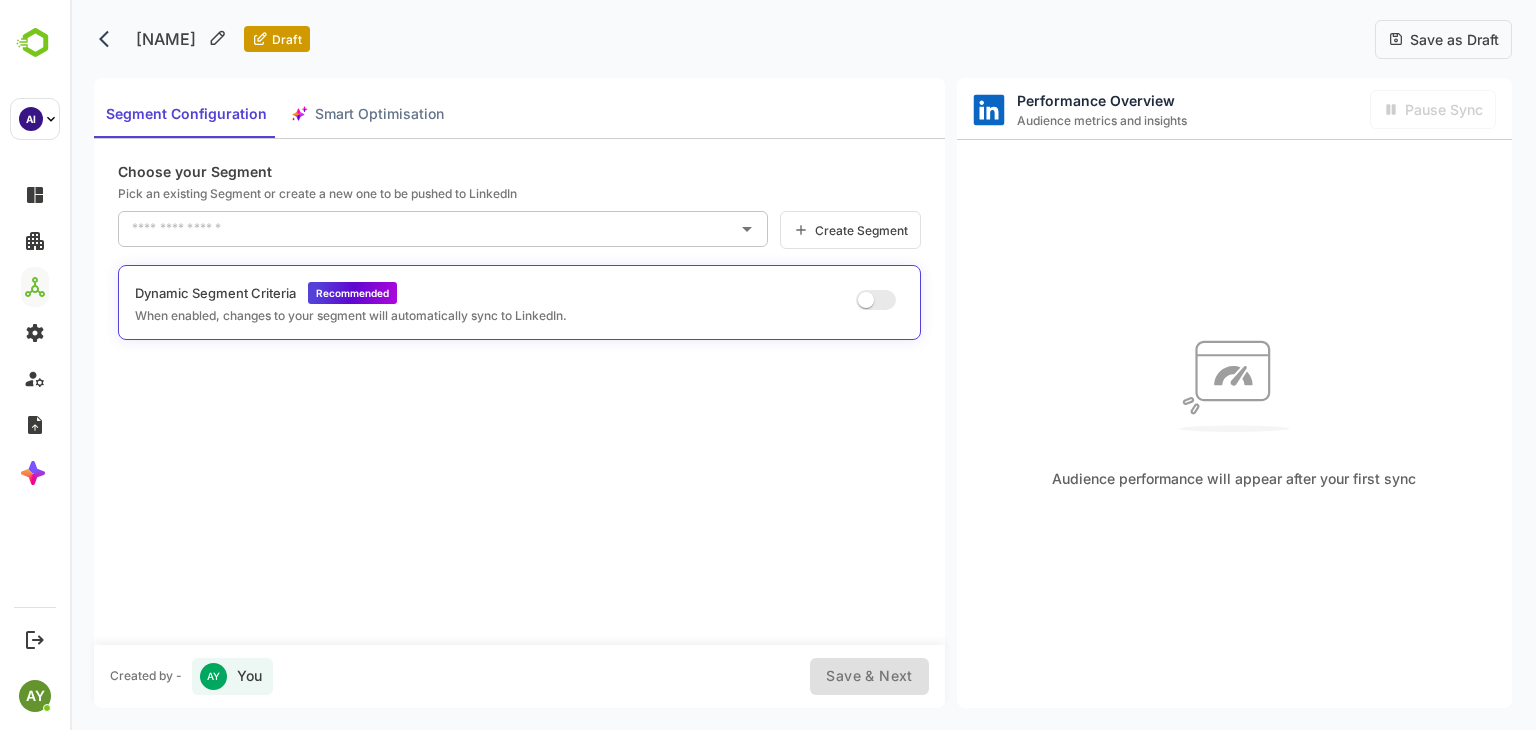 type on "********" 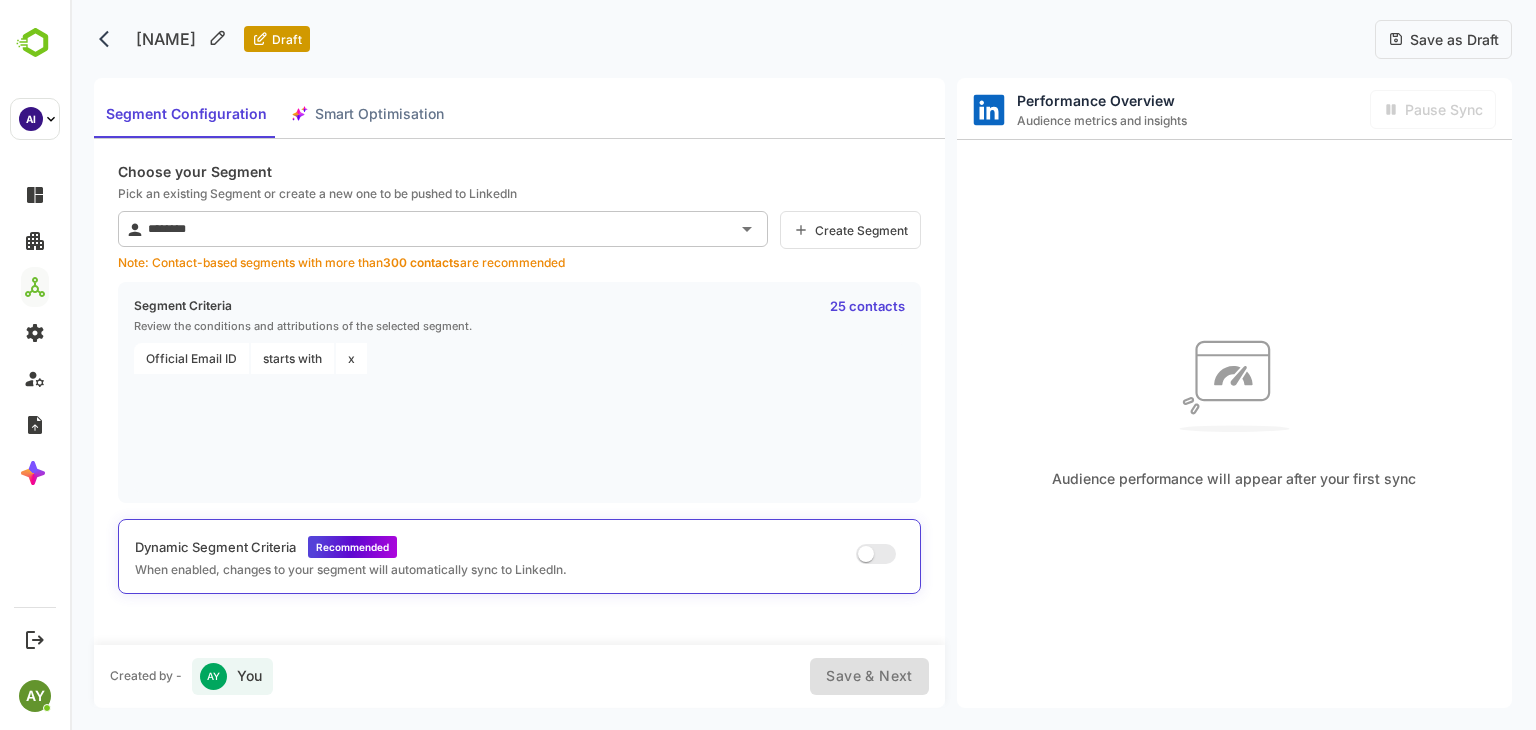 drag, startPoint x: 1447, startPoint y: 17, endPoint x: 1446, endPoint y: 36, distance: 19.026299 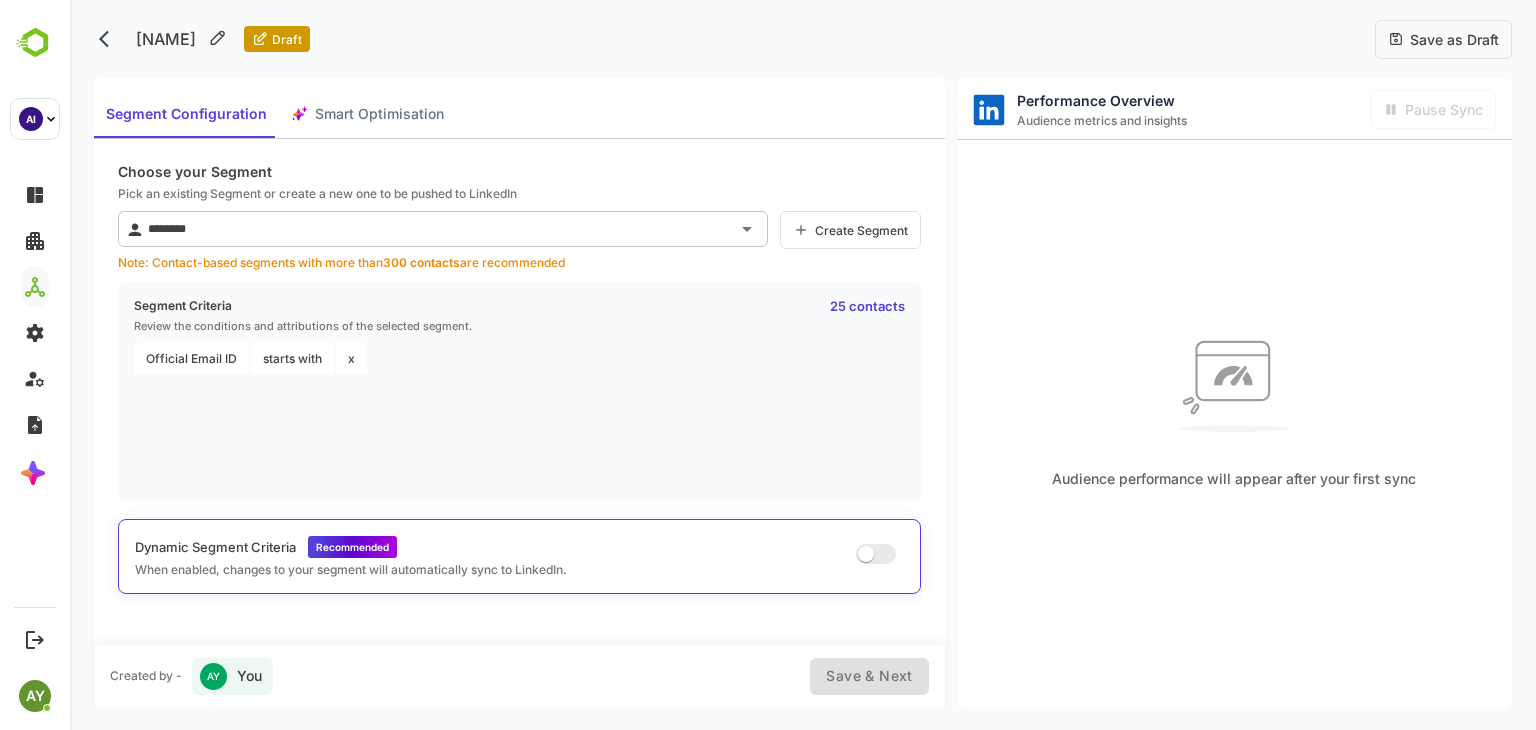 click on "Save as Draft" at bounding box center [1451, 39] 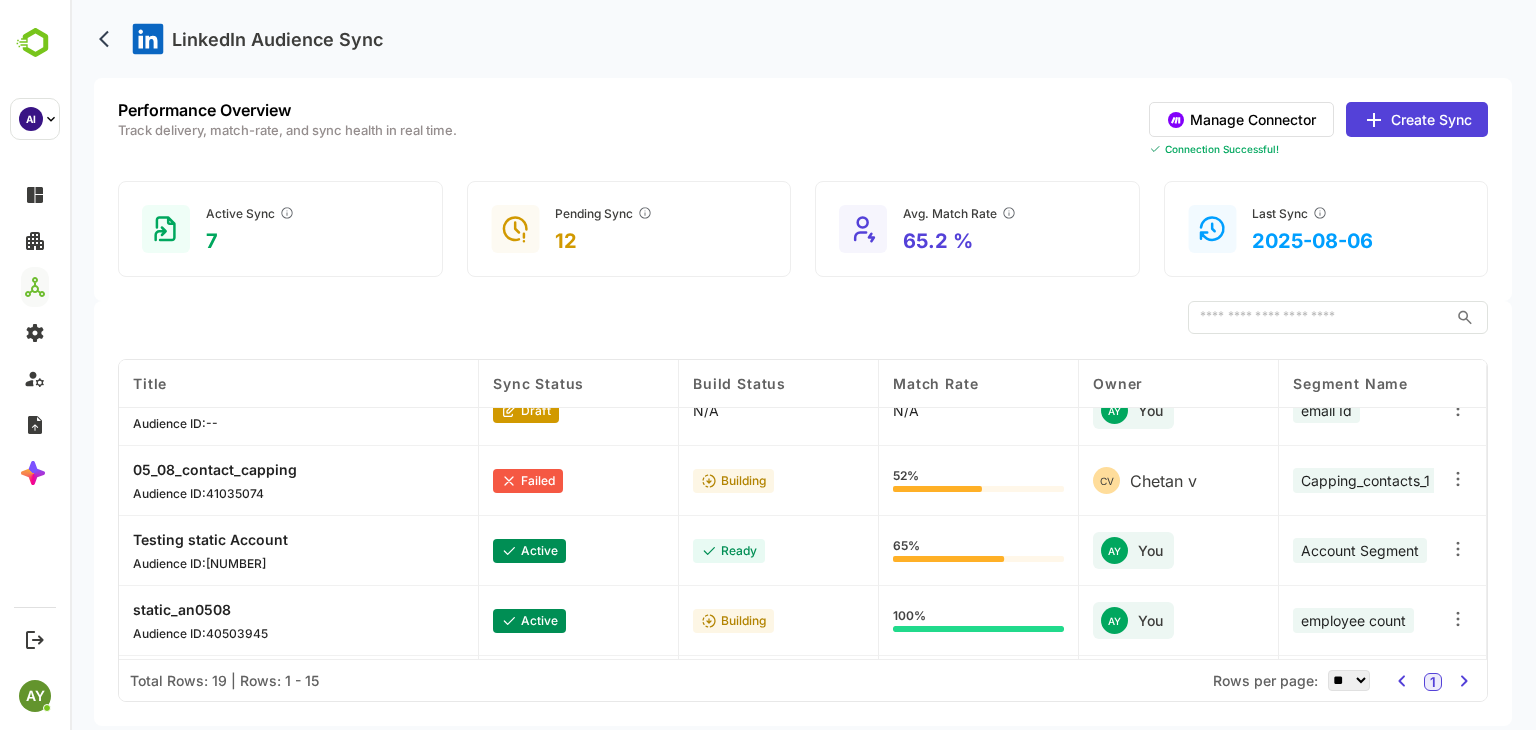 scroll, scrollTop: 0, scrollLeft: 0, axis: both 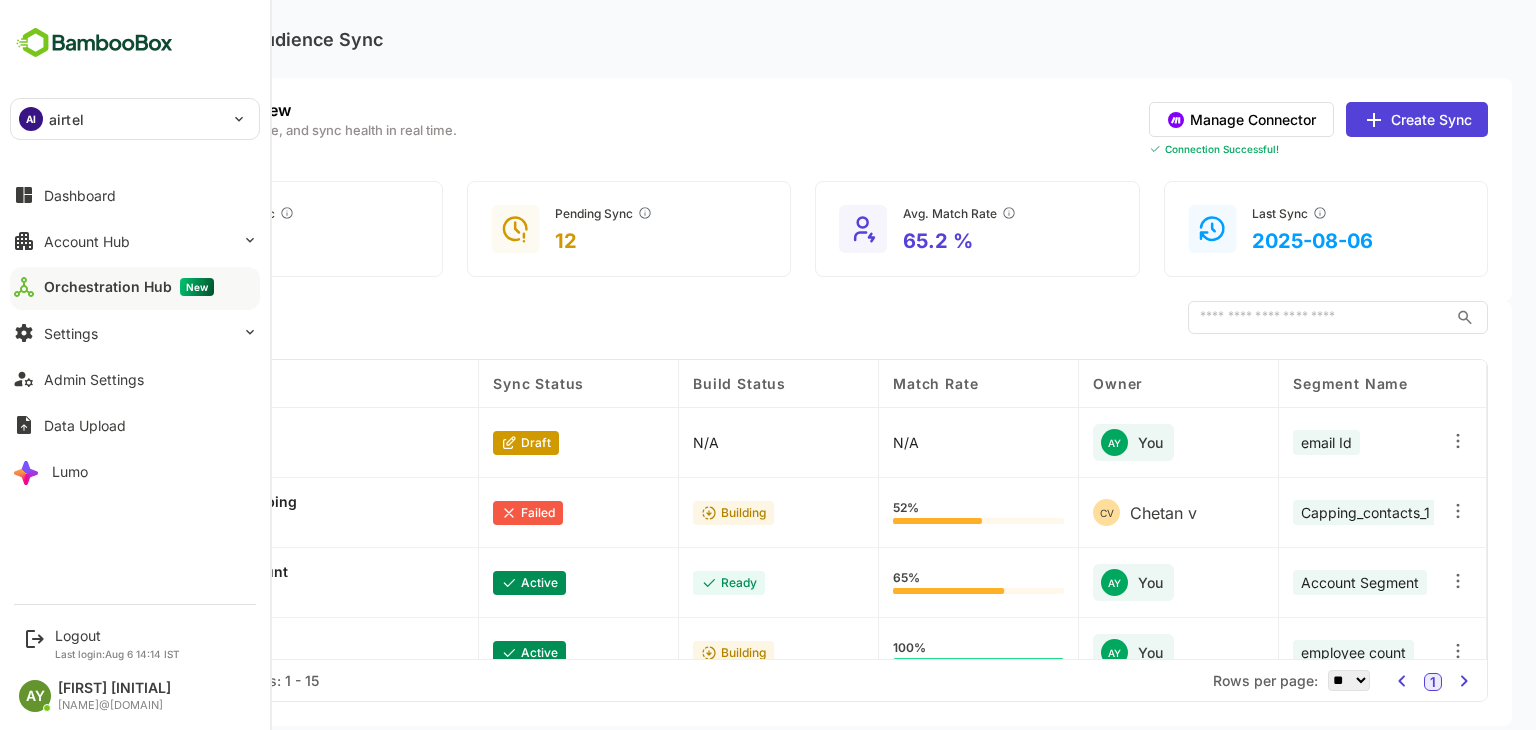 click at bounding box center (94, 43) 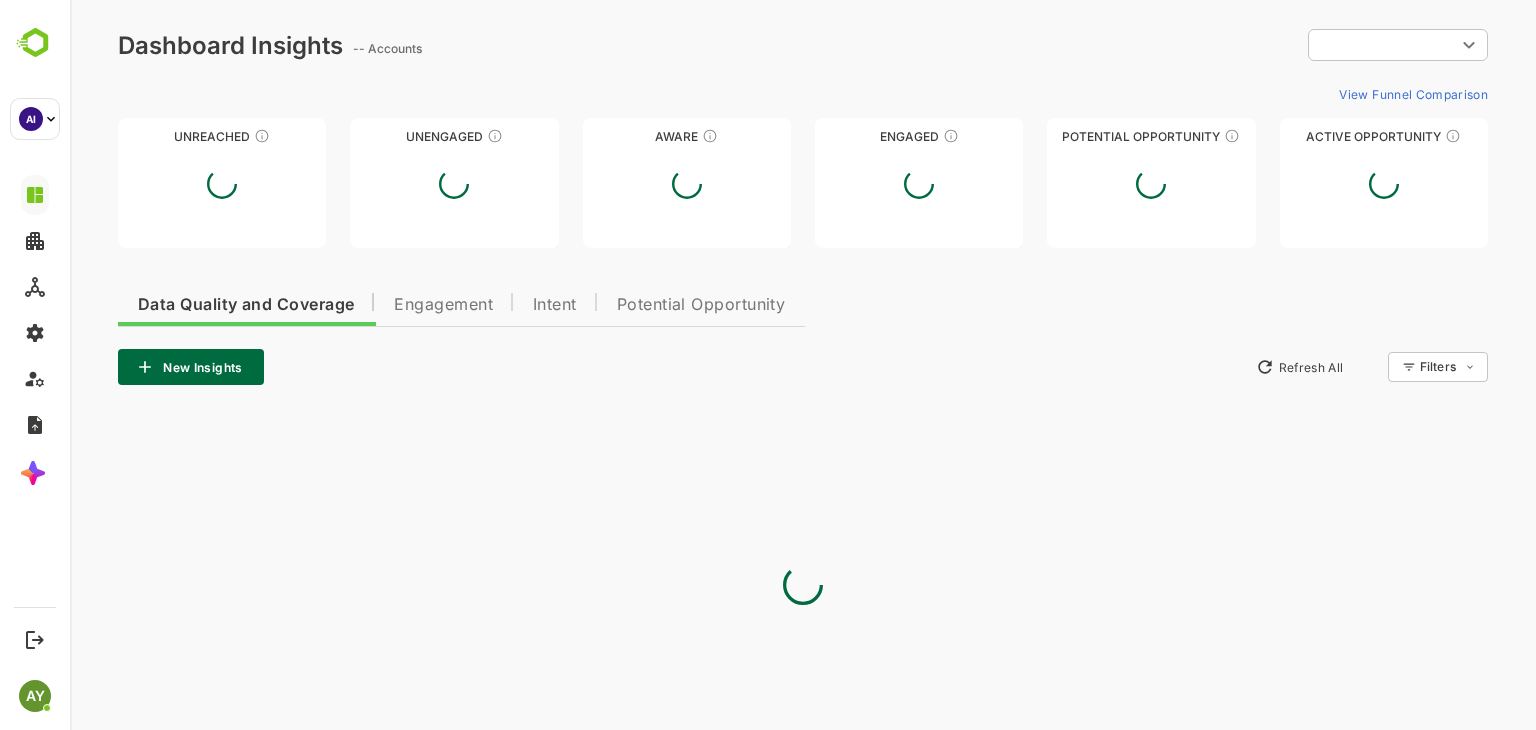 scroll, scrollTop: 0, scrollLeft: 0, axis: both 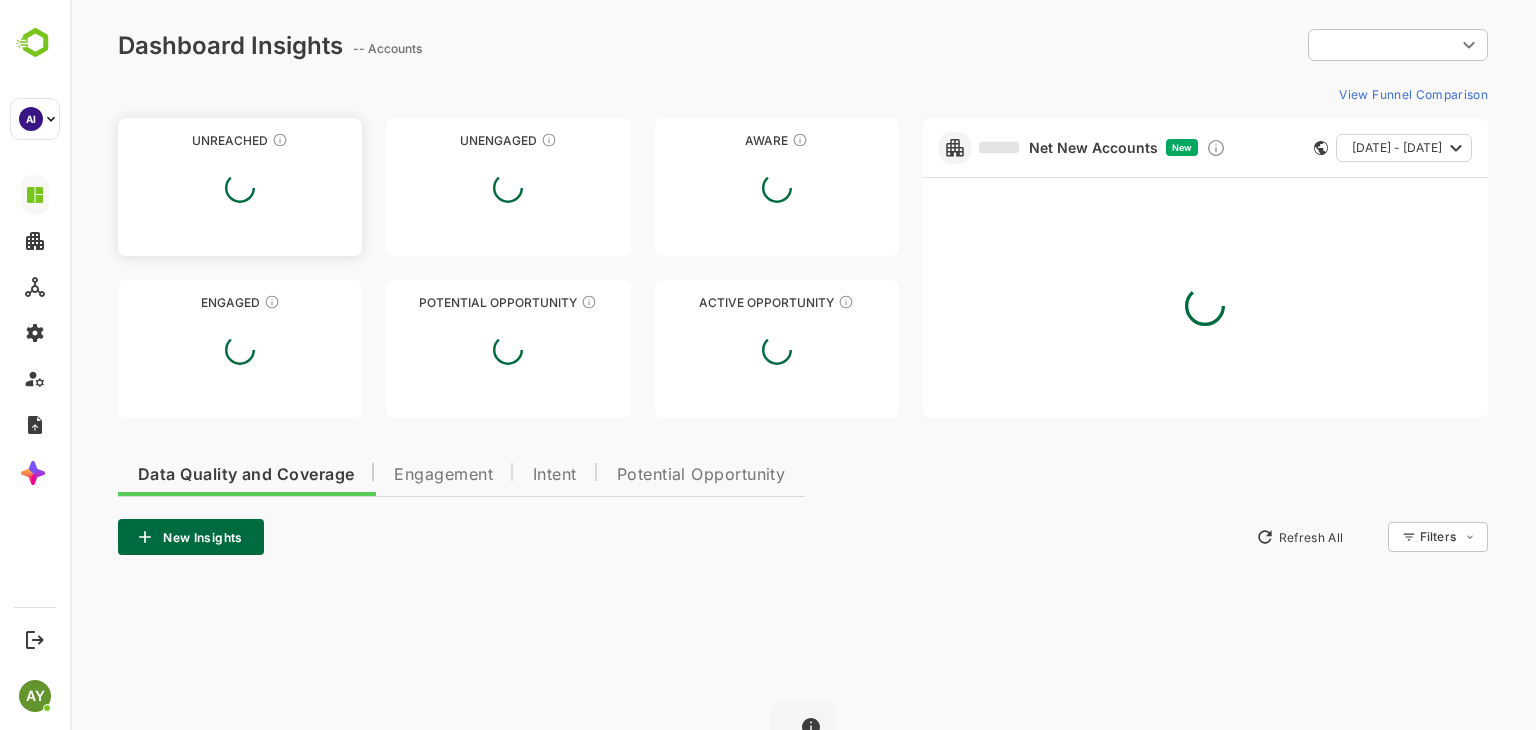 type on "**********" 